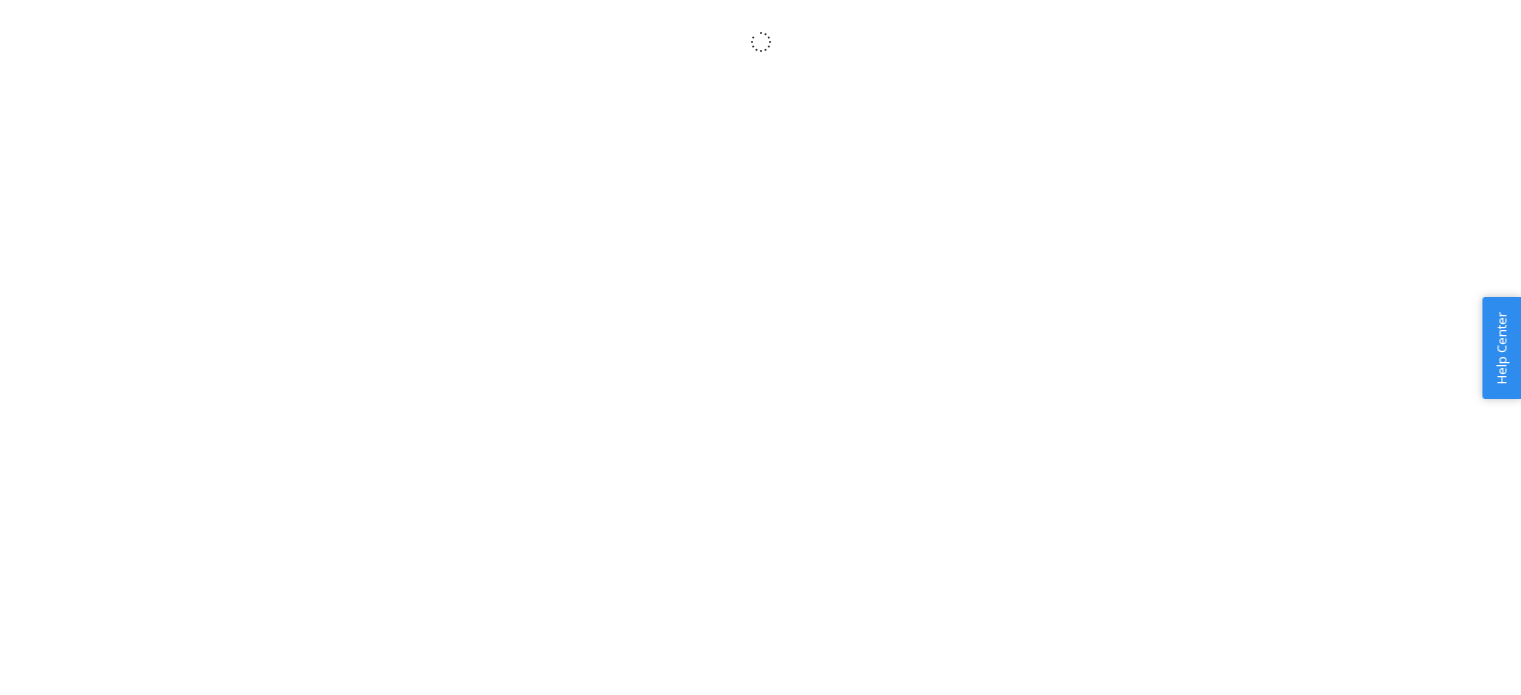 scroll, scrollTop: 0, scrollLeft: 0, axis: both 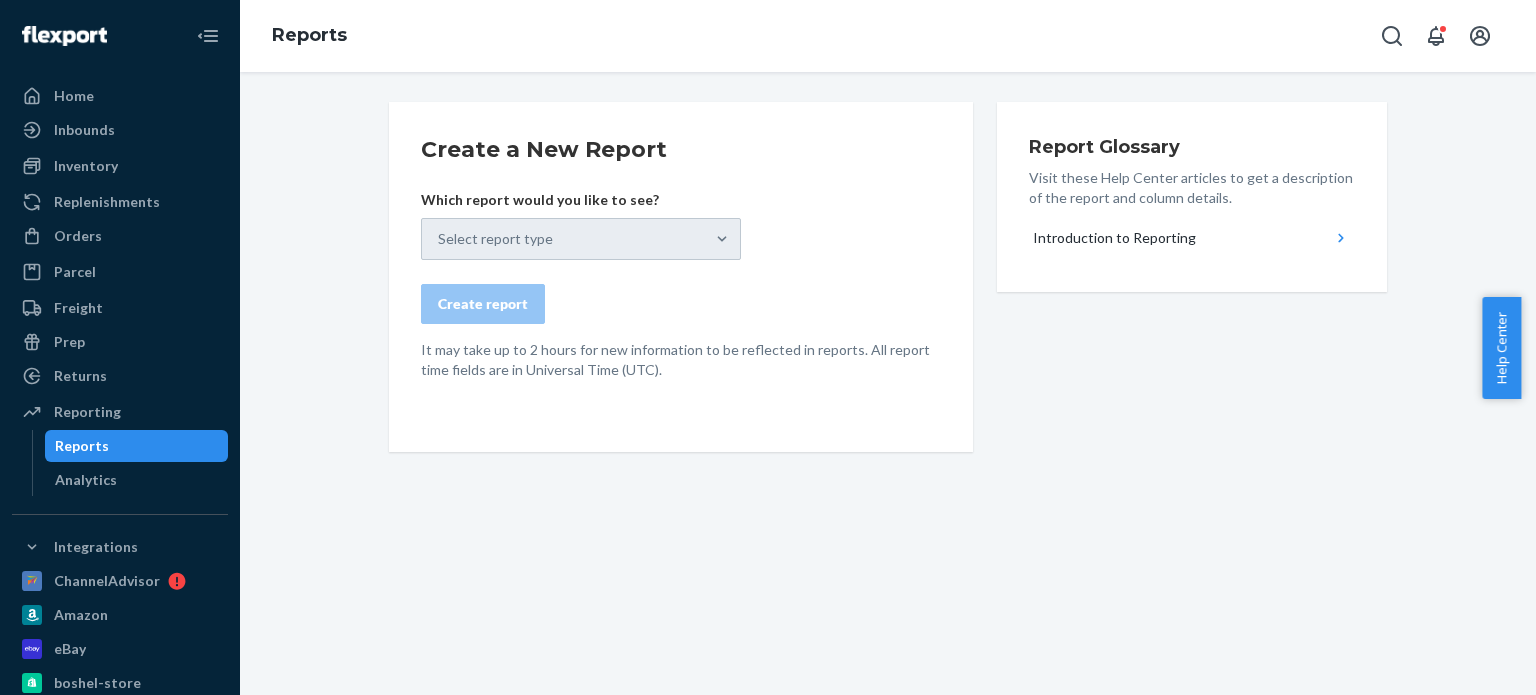 click on "Select report type" at bounding box center (581, 239) 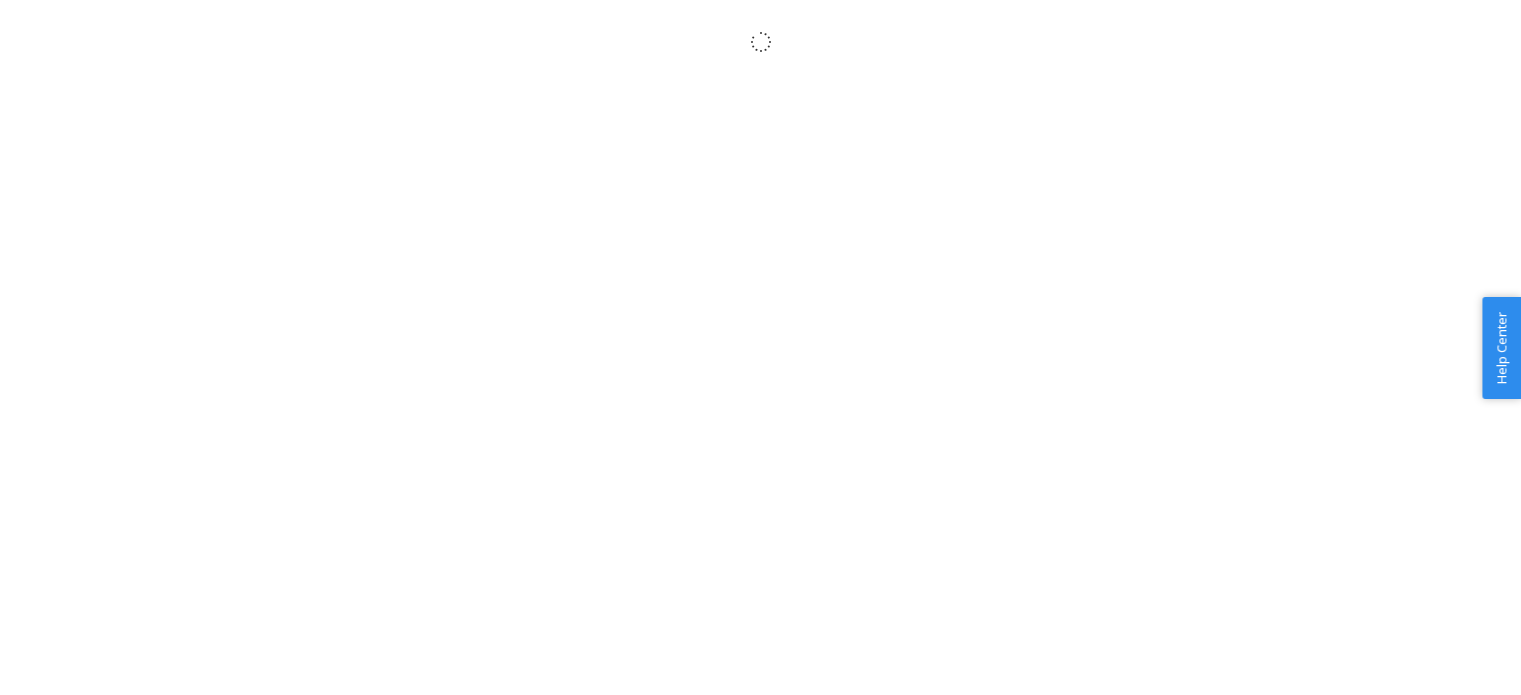 scroll, scrollTop: 0, scrollLeft: 0, axis: both 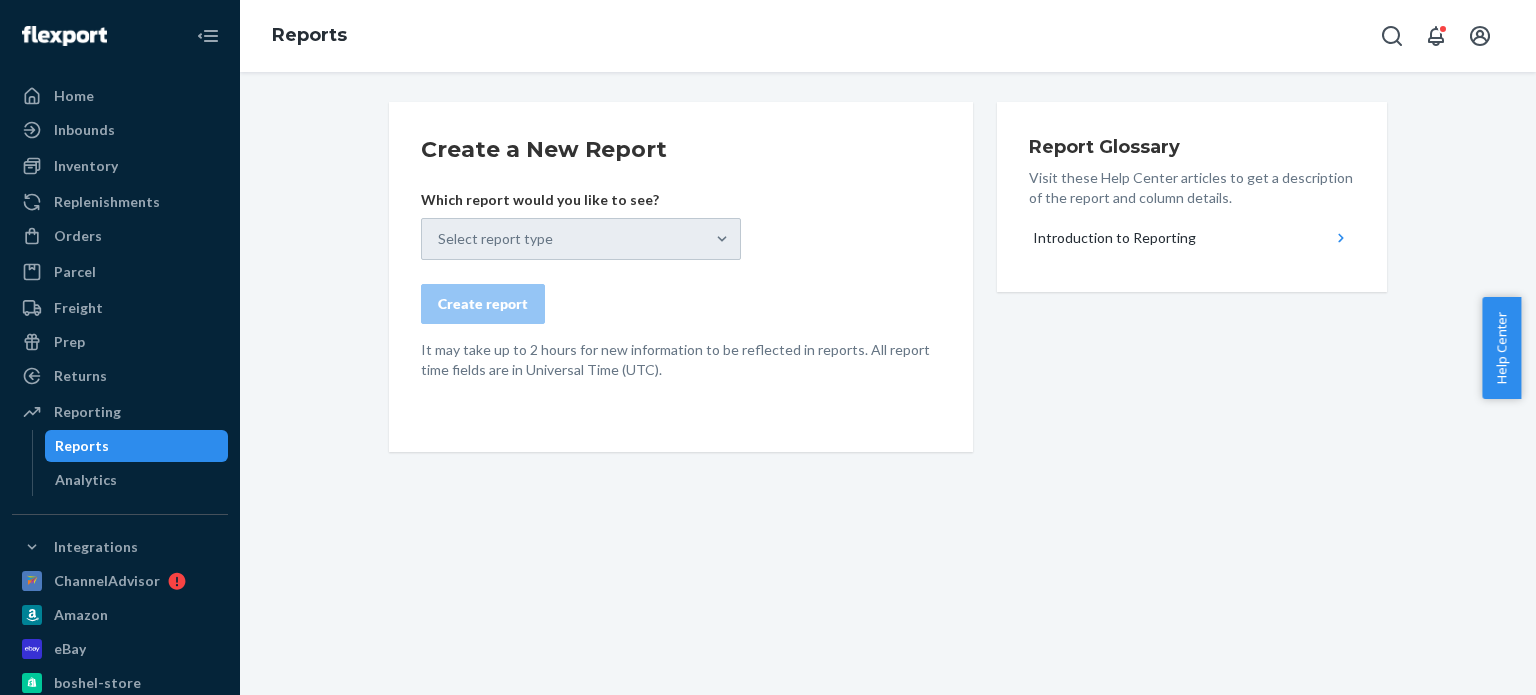 drag, startPoint x: 708, startPoint y: 247, endPoint x: 680, endPoint y: 255, distance: 29.12044 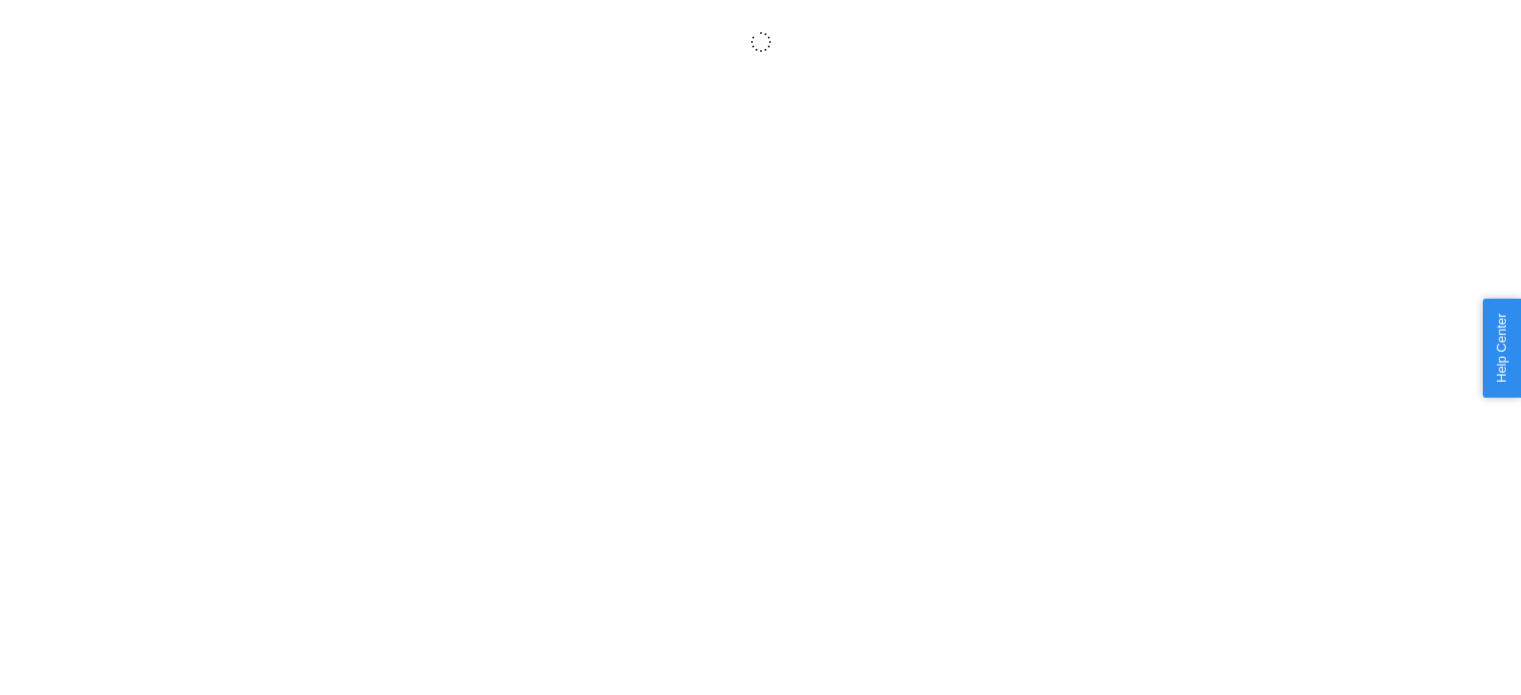 scroll, scrollTop: 0, scrollLeft: 0, axis: both 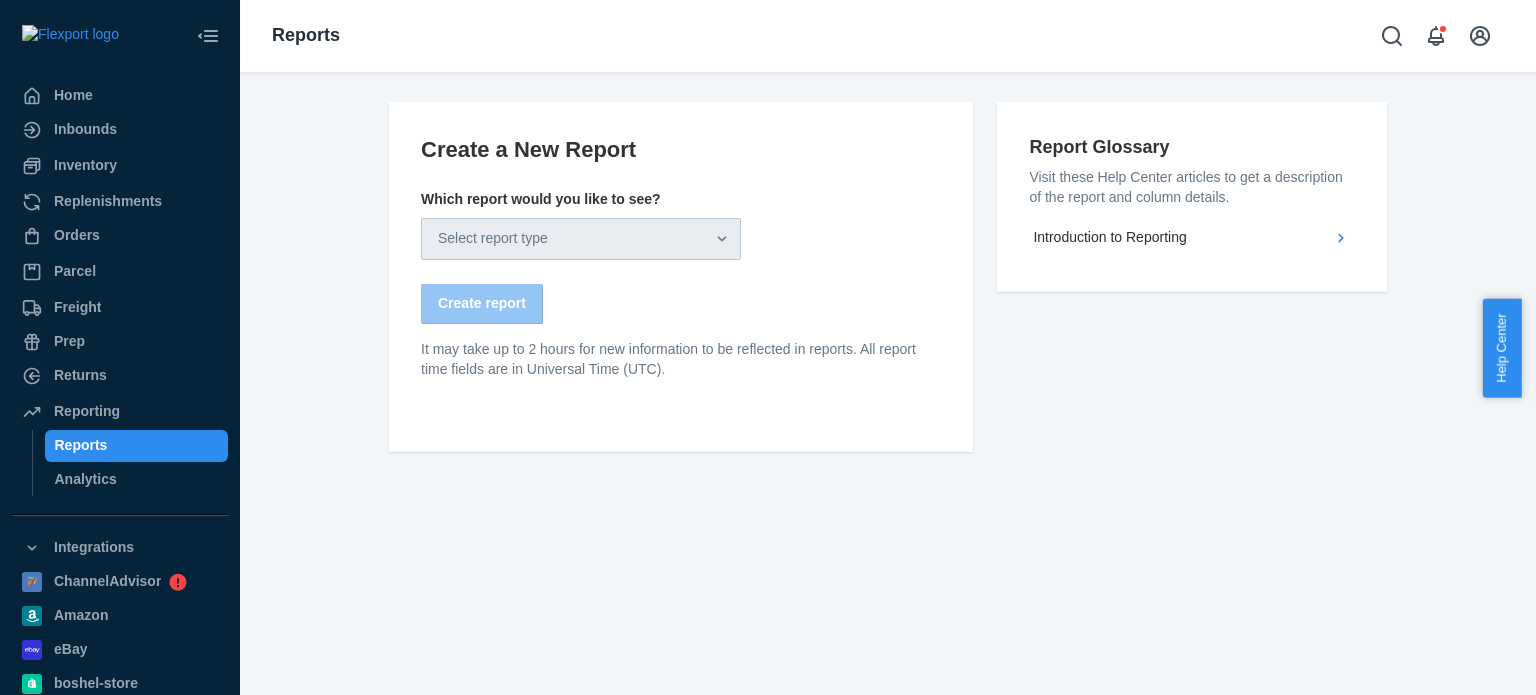 click on "Select report type" at bounding box center (493, 239) 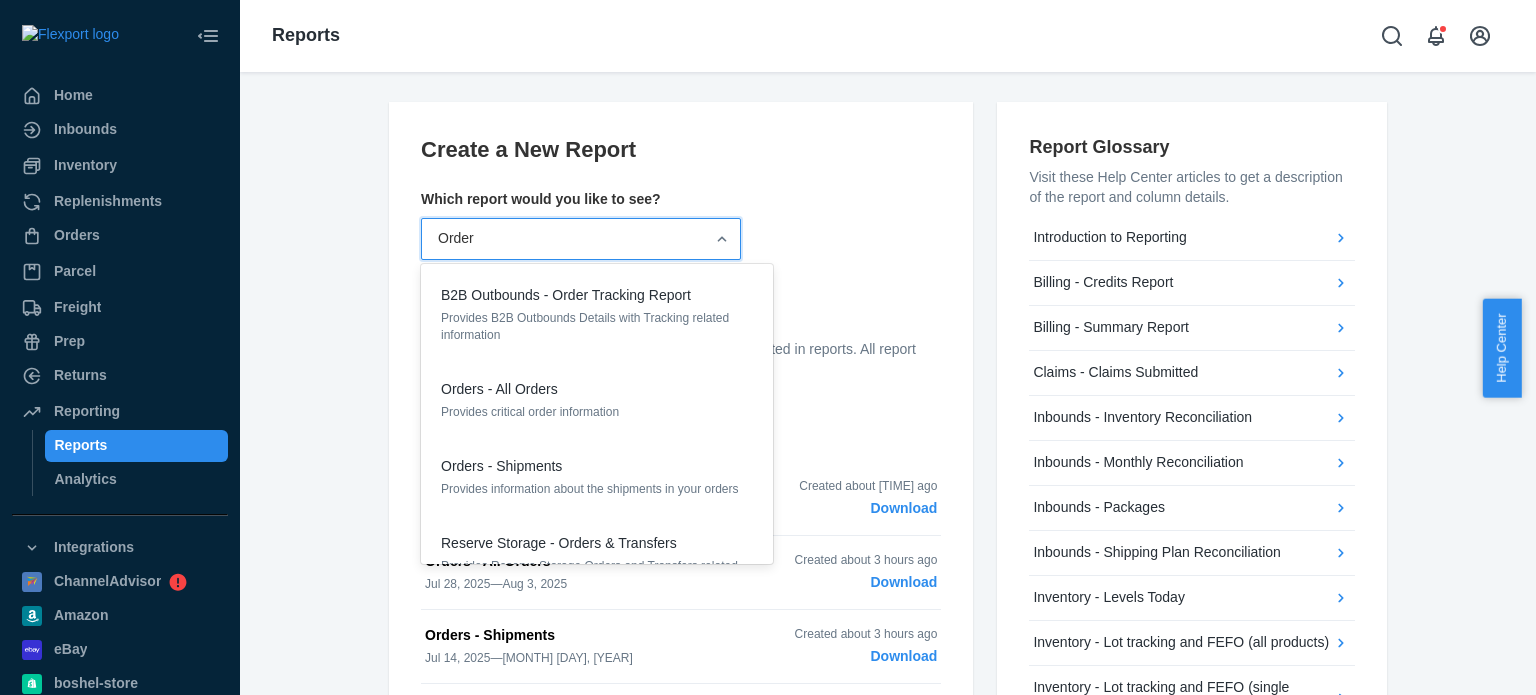 type on "Orders" 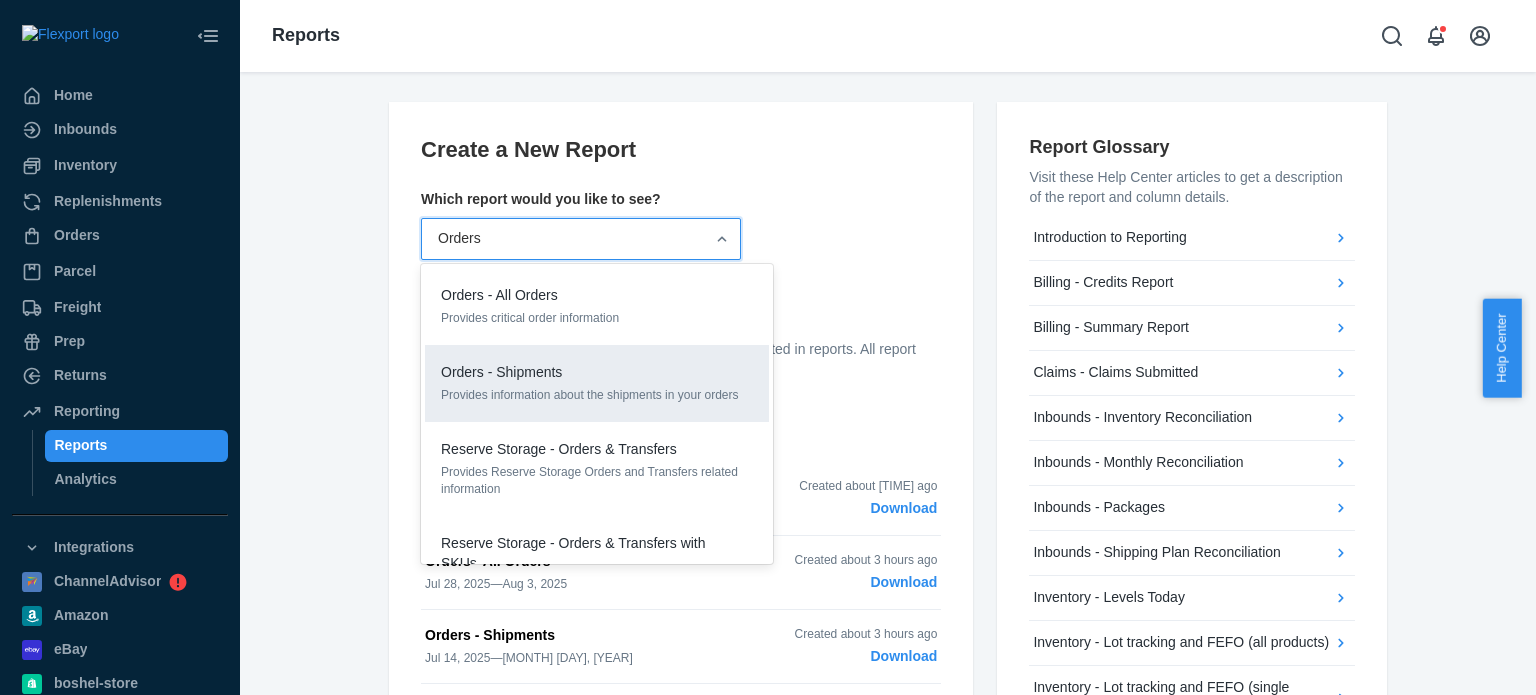 click on "Provides information about the shipments in your orders" at bounding box center (597, 395) 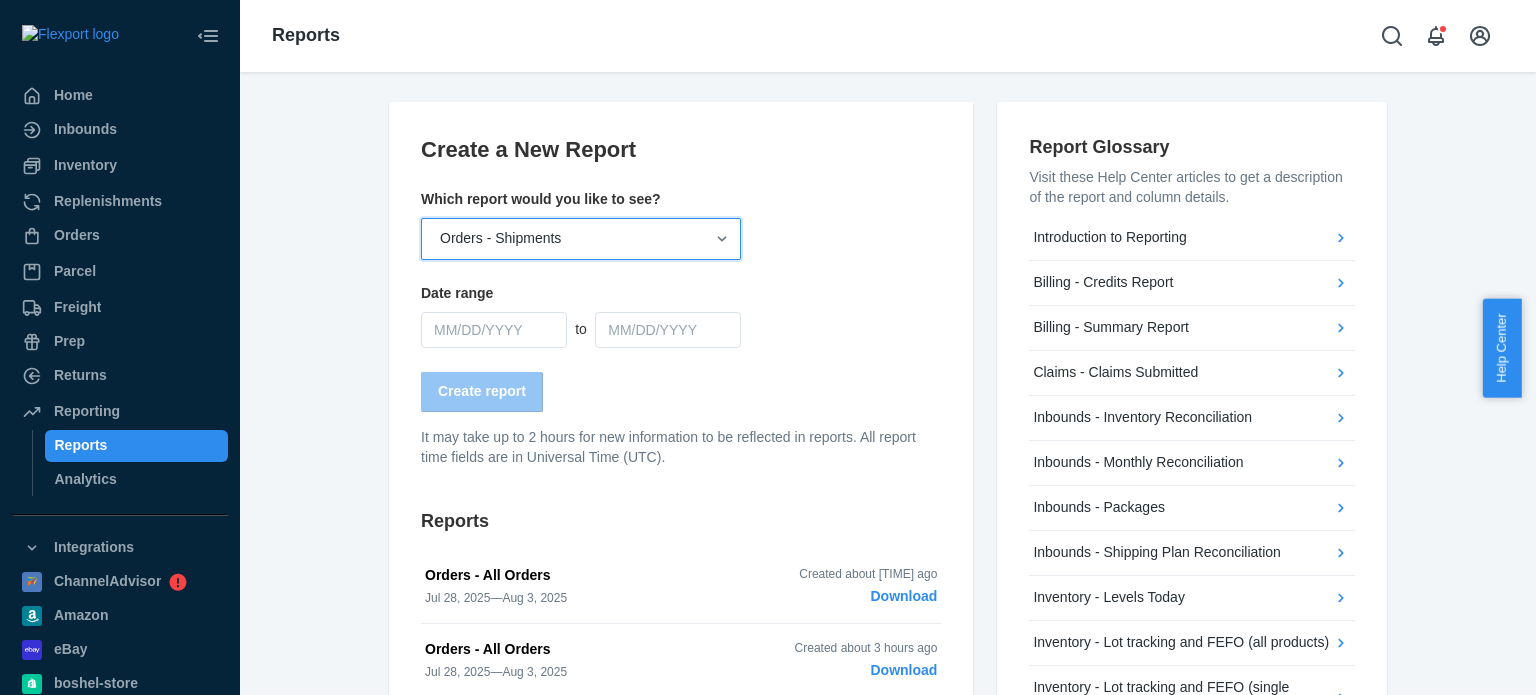 click on "MM/DD/YYYY" at bounding box center [494, 330] 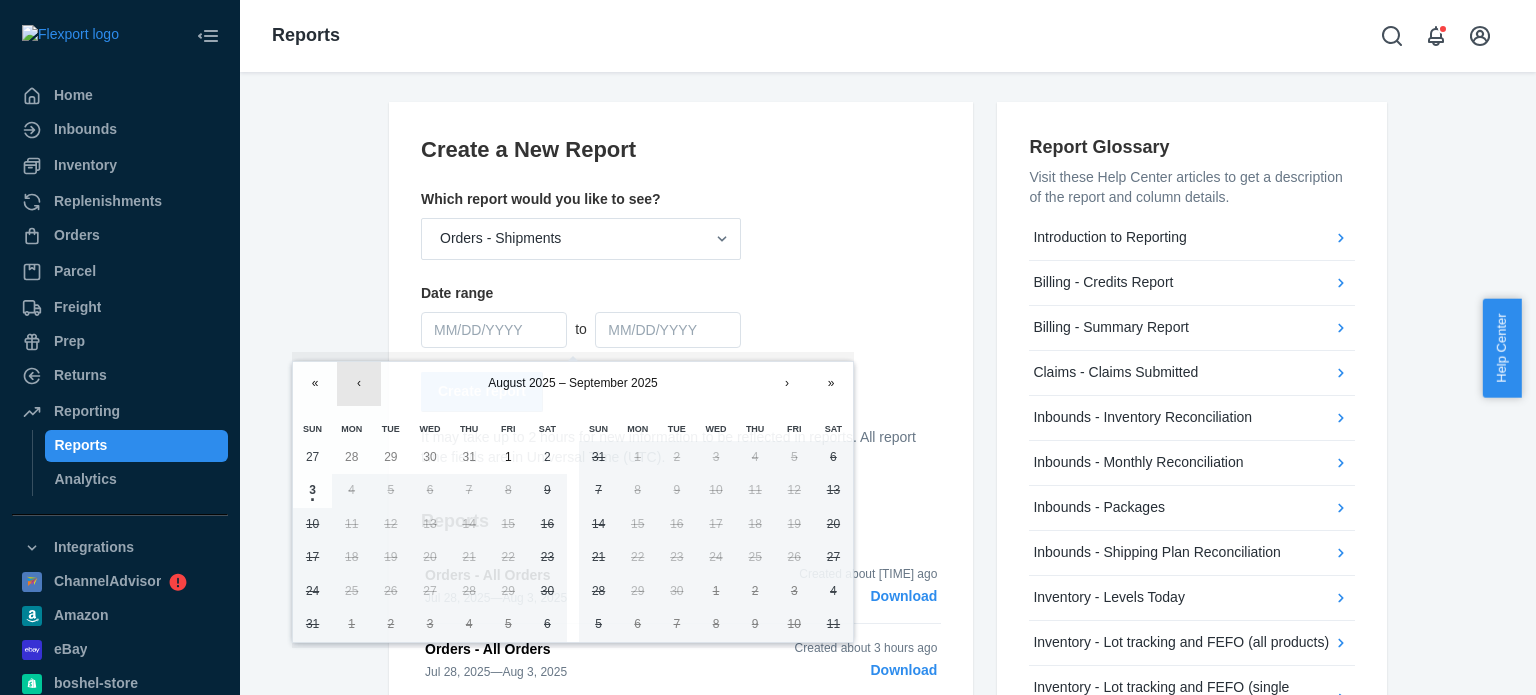 click on "‹" at bounding box center (359, 384) 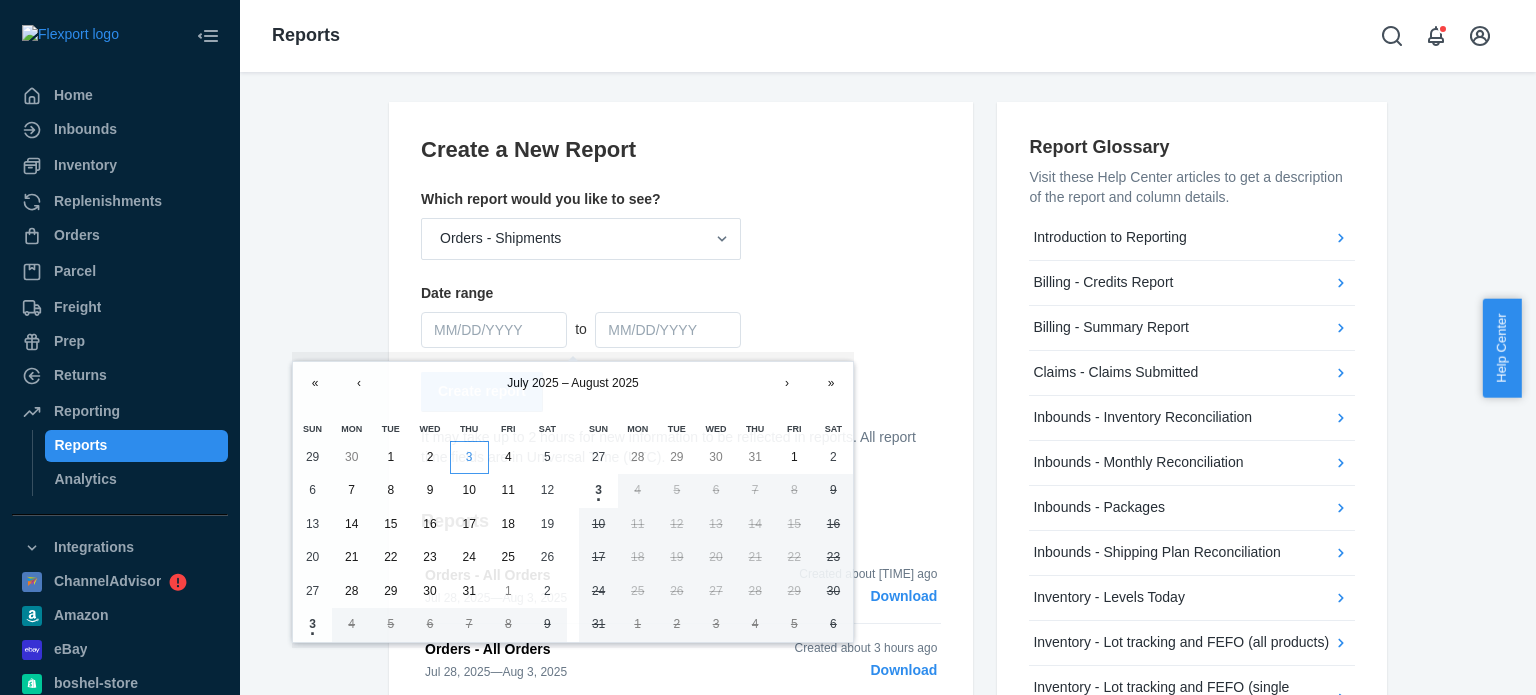 click on "3" at bounding box center (469, 457) 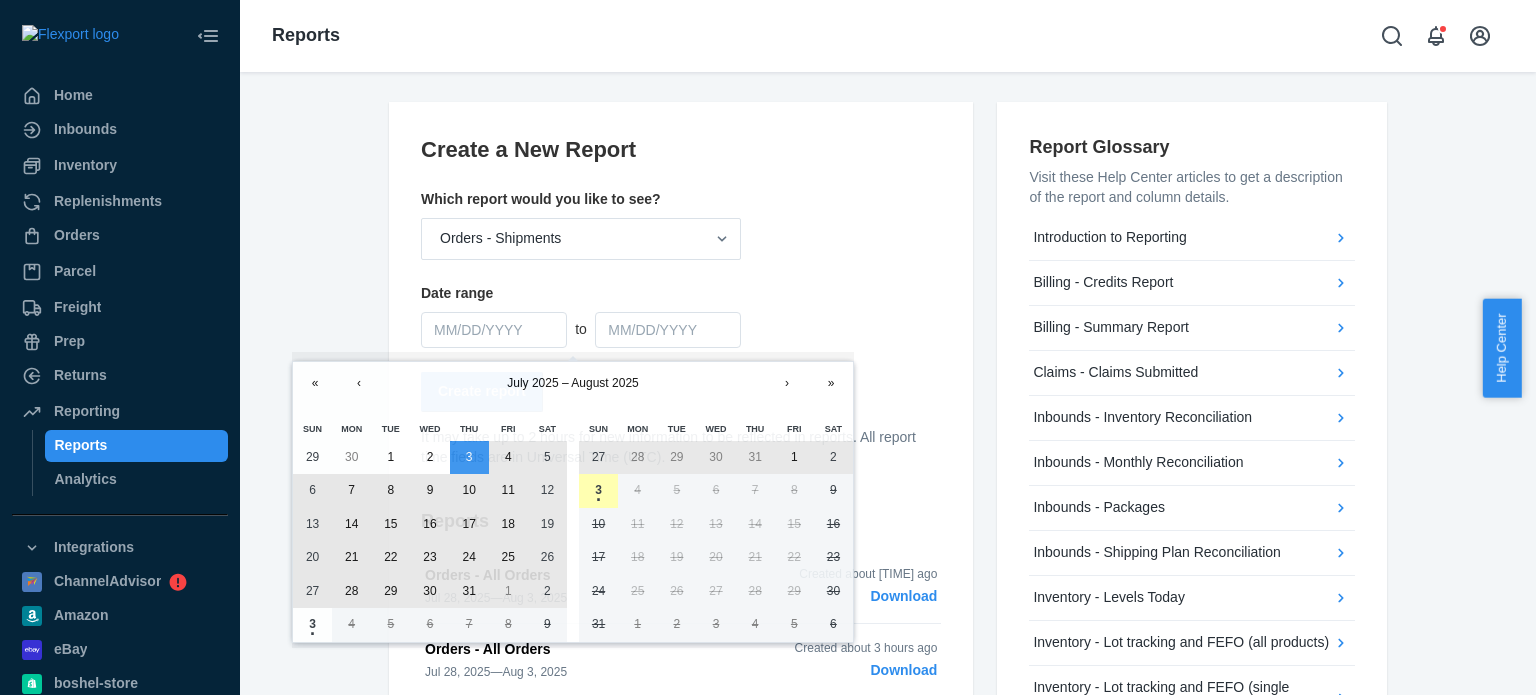 click on "3" at bounding box center (598, 490) 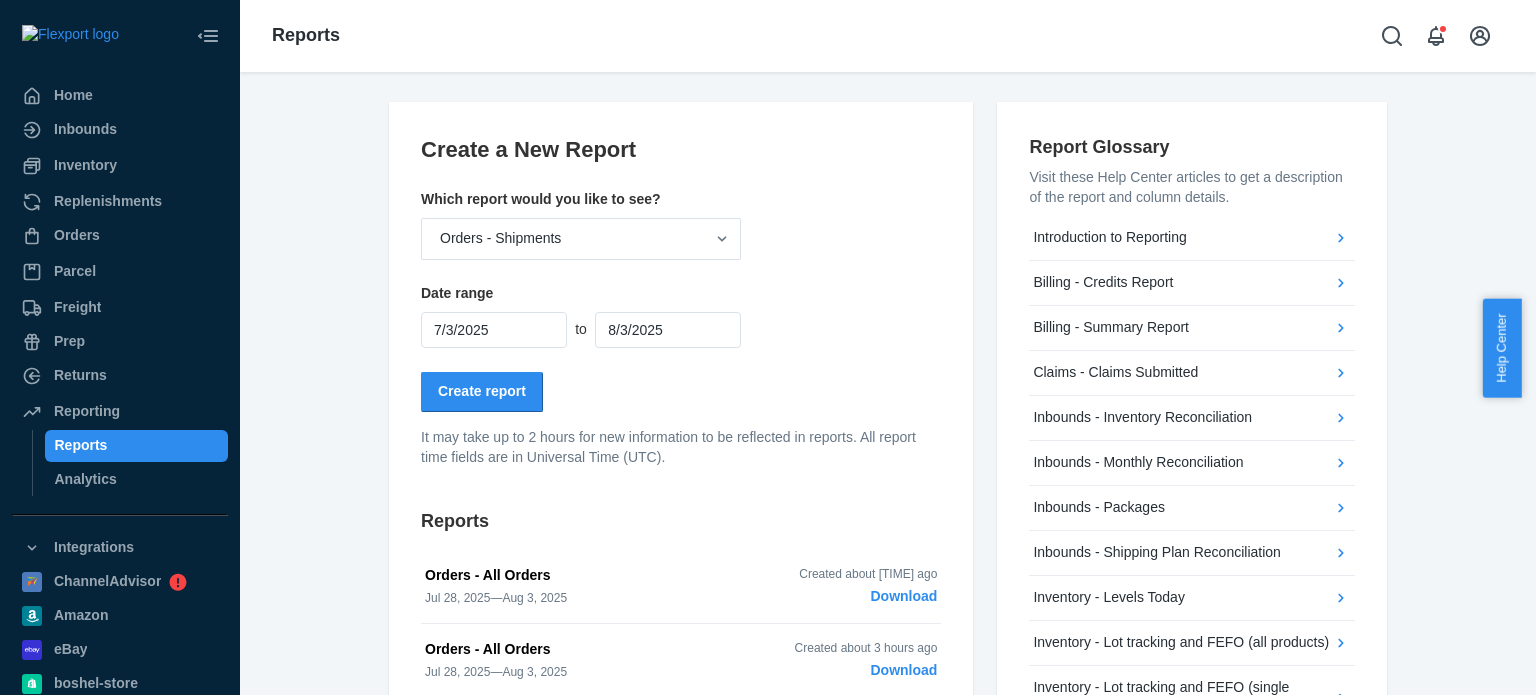 click on "Create report" at bounding box center [482, 392] 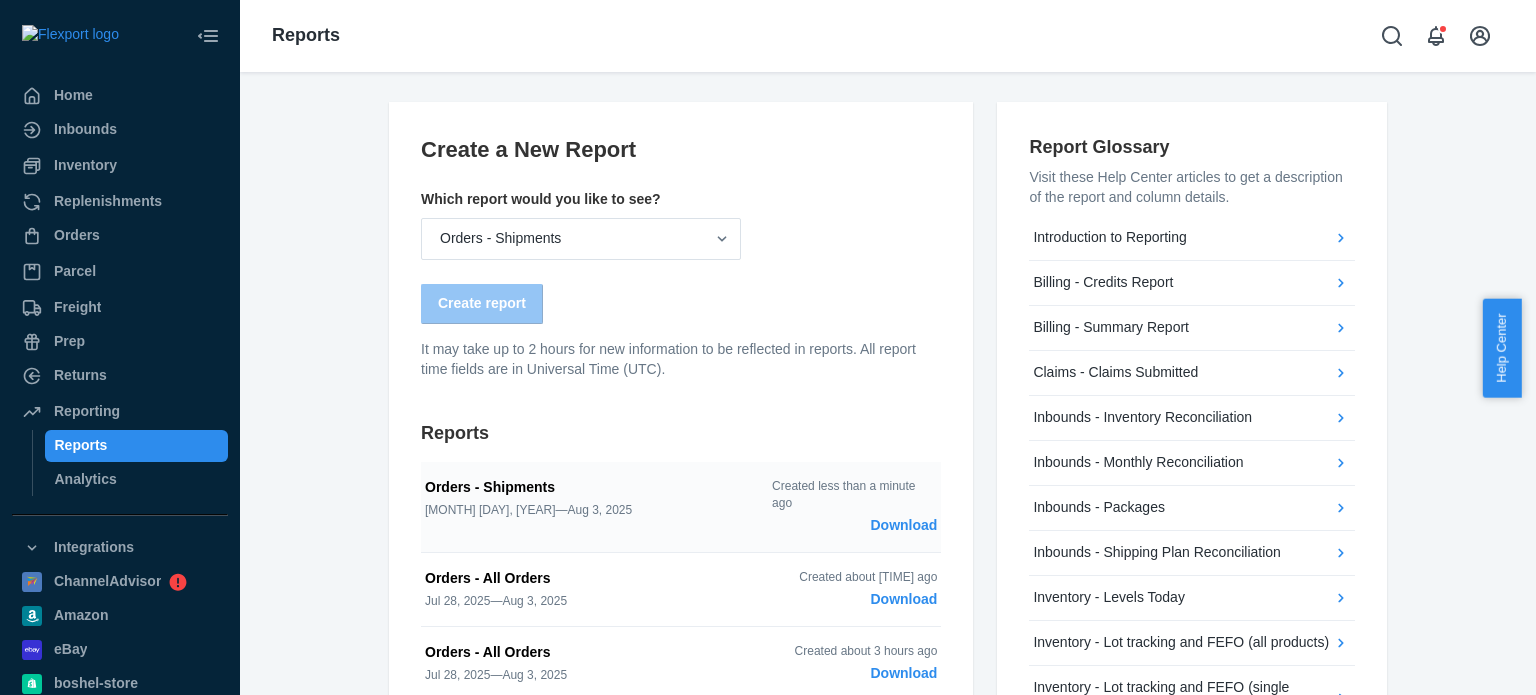 click on "Created   less than a minute   ago Download" at bounding box center (854, 507) 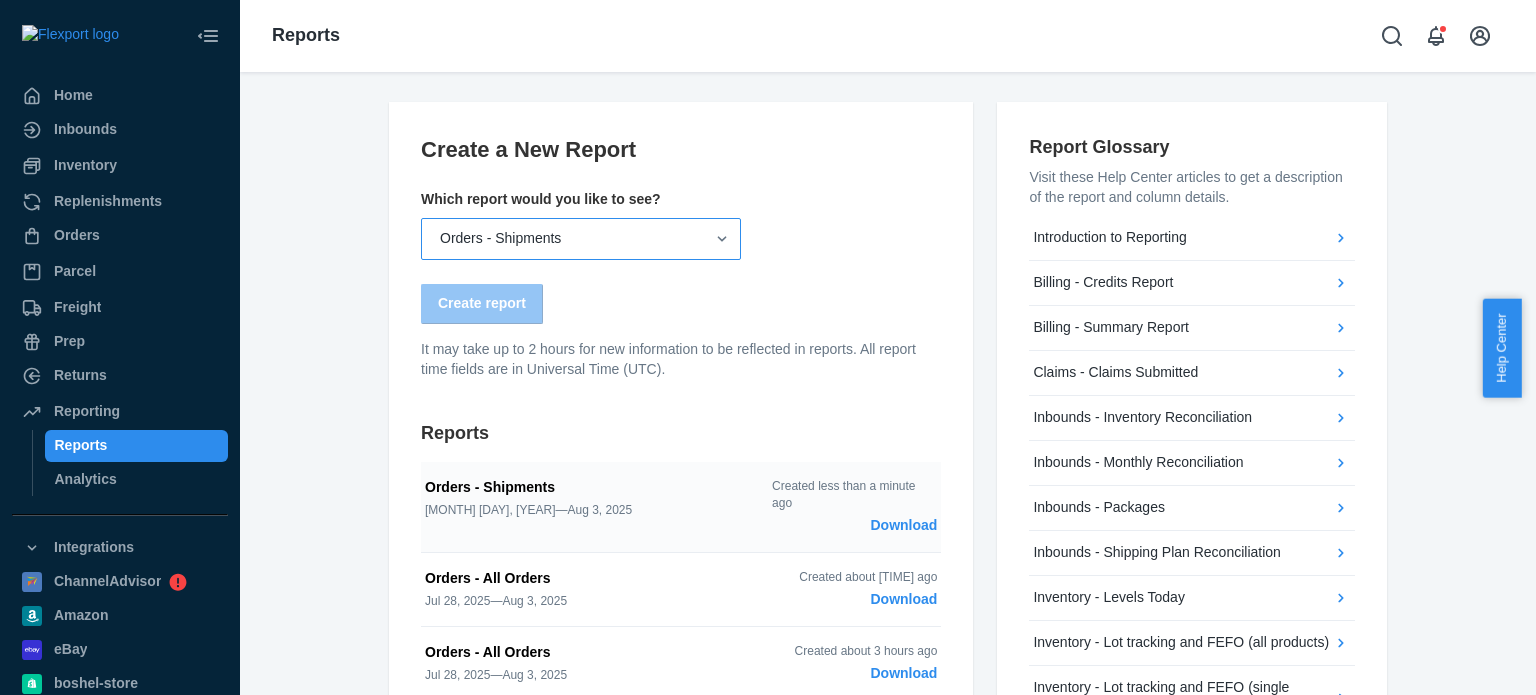 click on "Orders - Shipments" at bounding box center [563, 239] 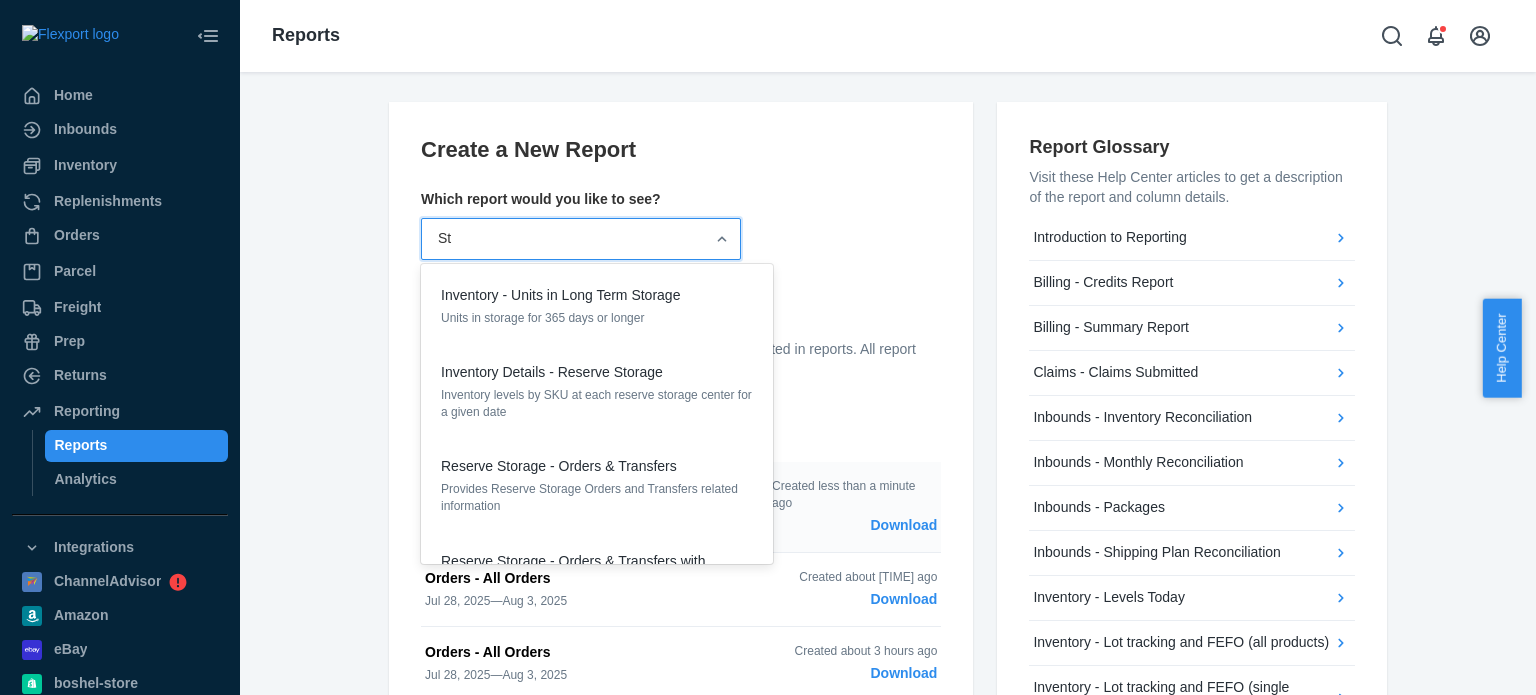 type on "S" 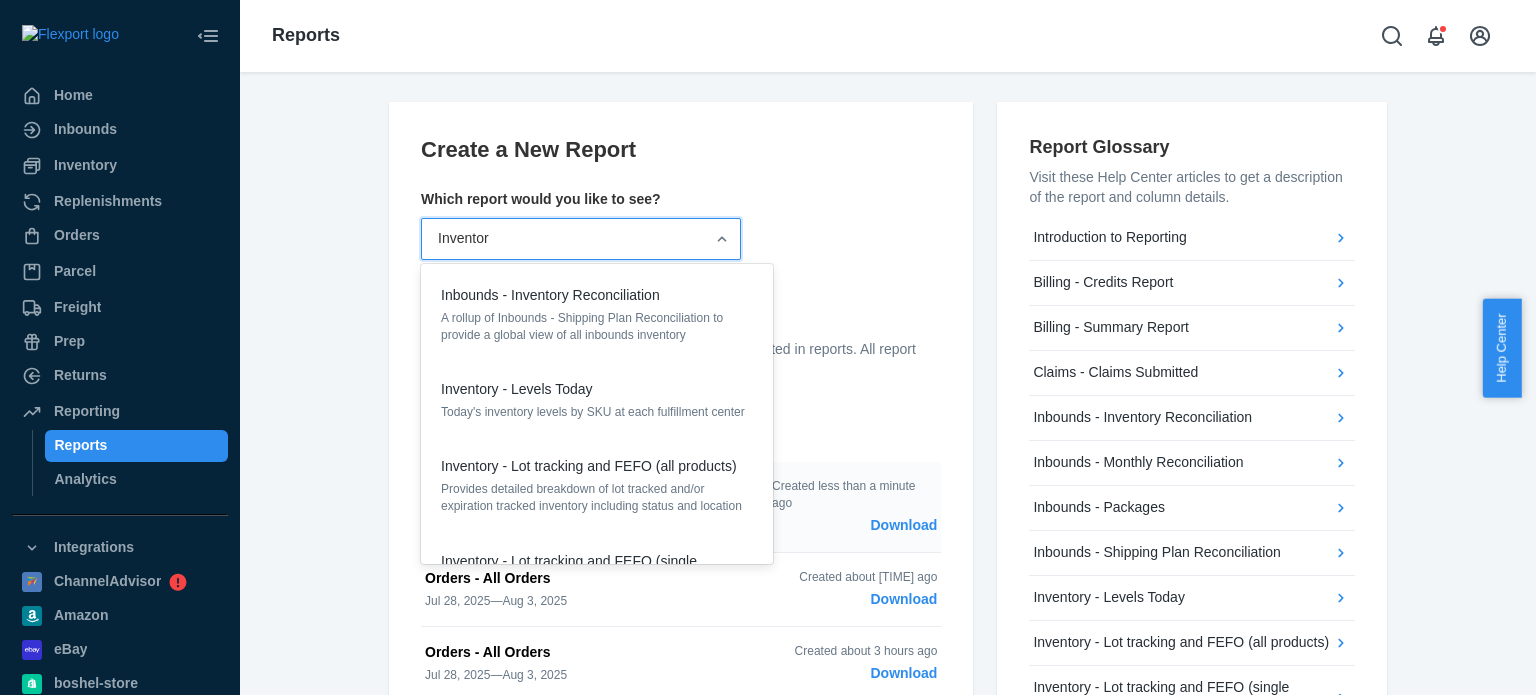 type on "Inventory" 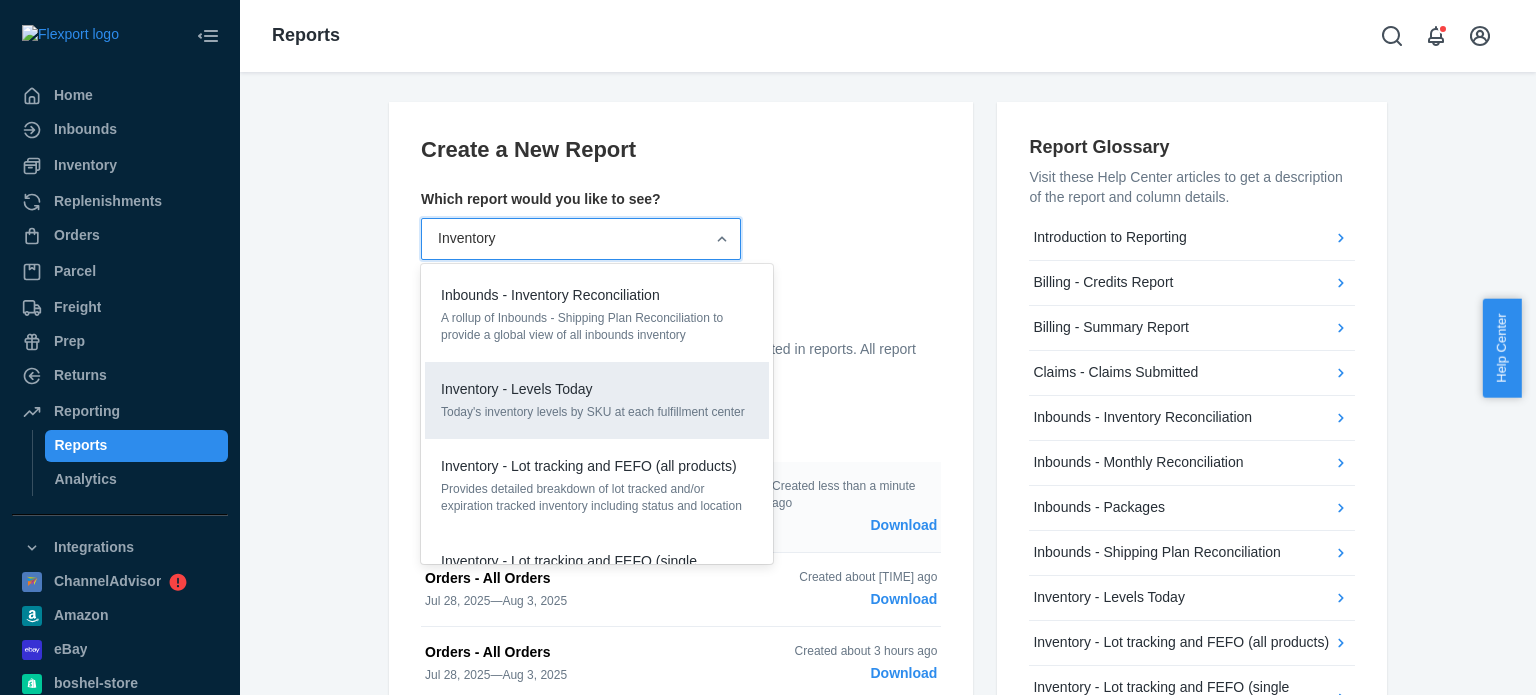 click on "Inventory - Levels Today" at bounding box center [517, 390] 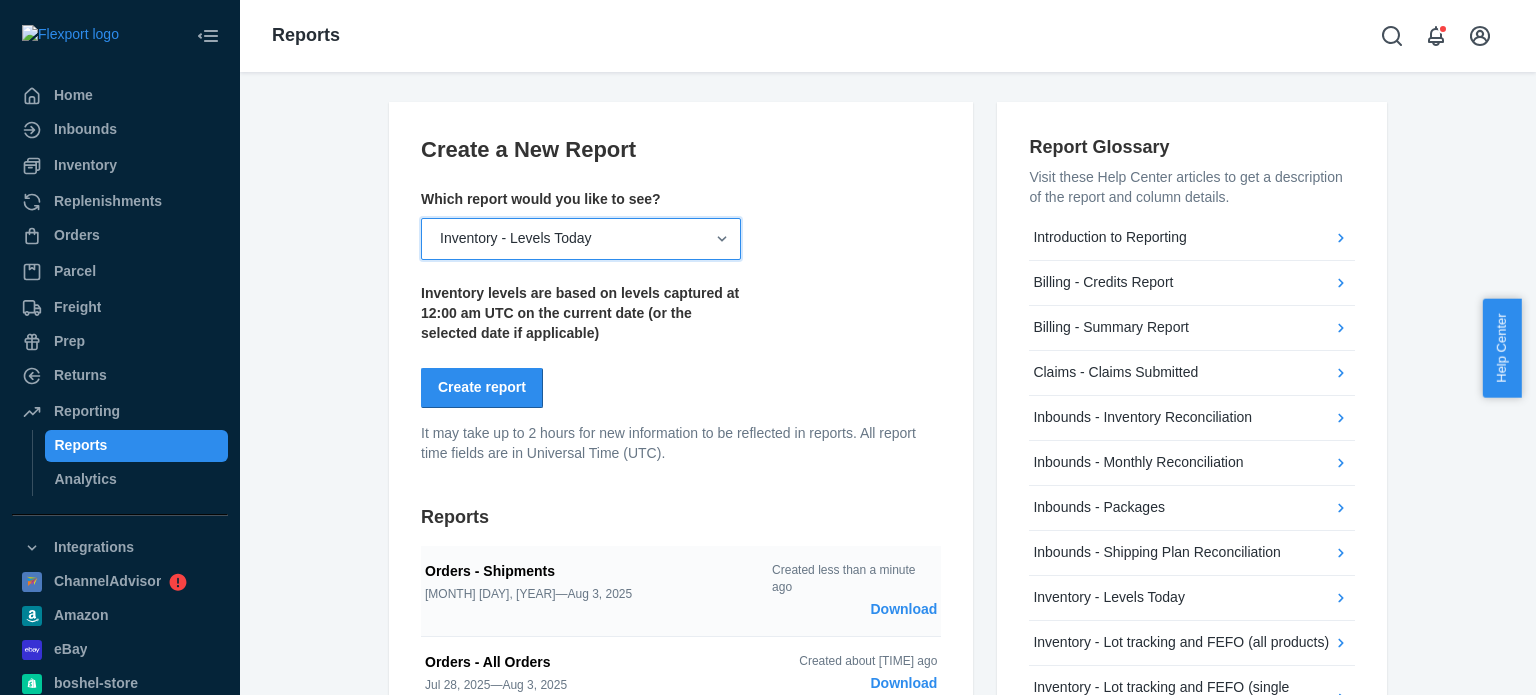 click on "Create report" at bounding box center (482, 388) 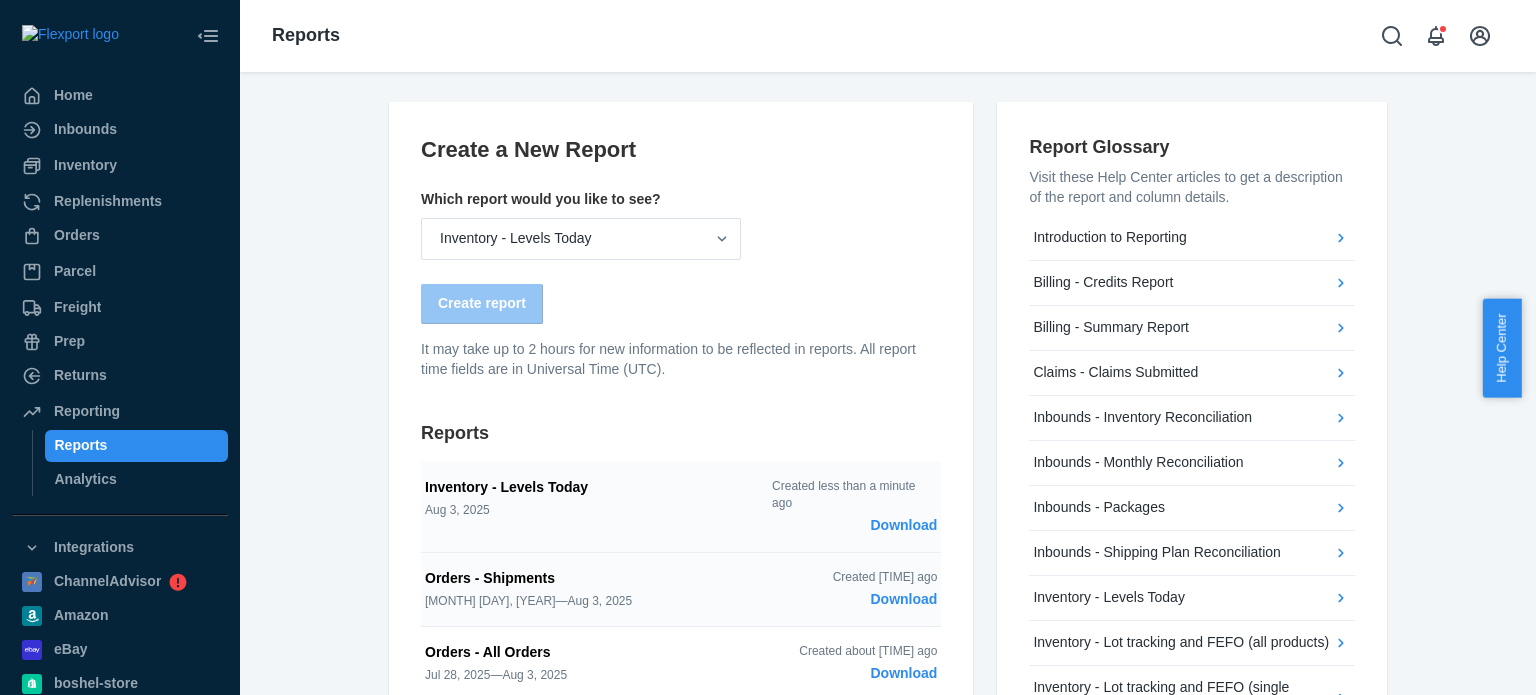 click on "Download" at bounding box center (854, 526) 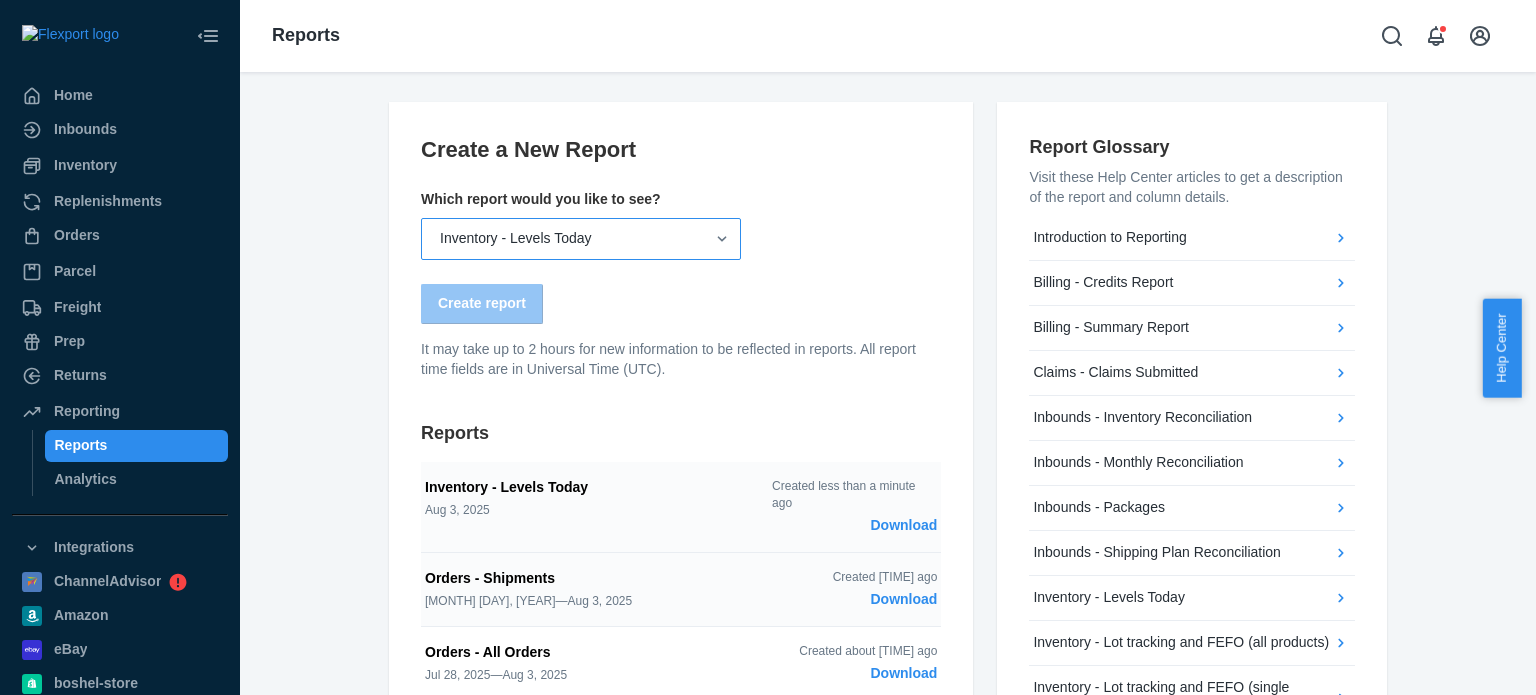 click on "Inventory - Levels Today" at bounding box center (516, 239) 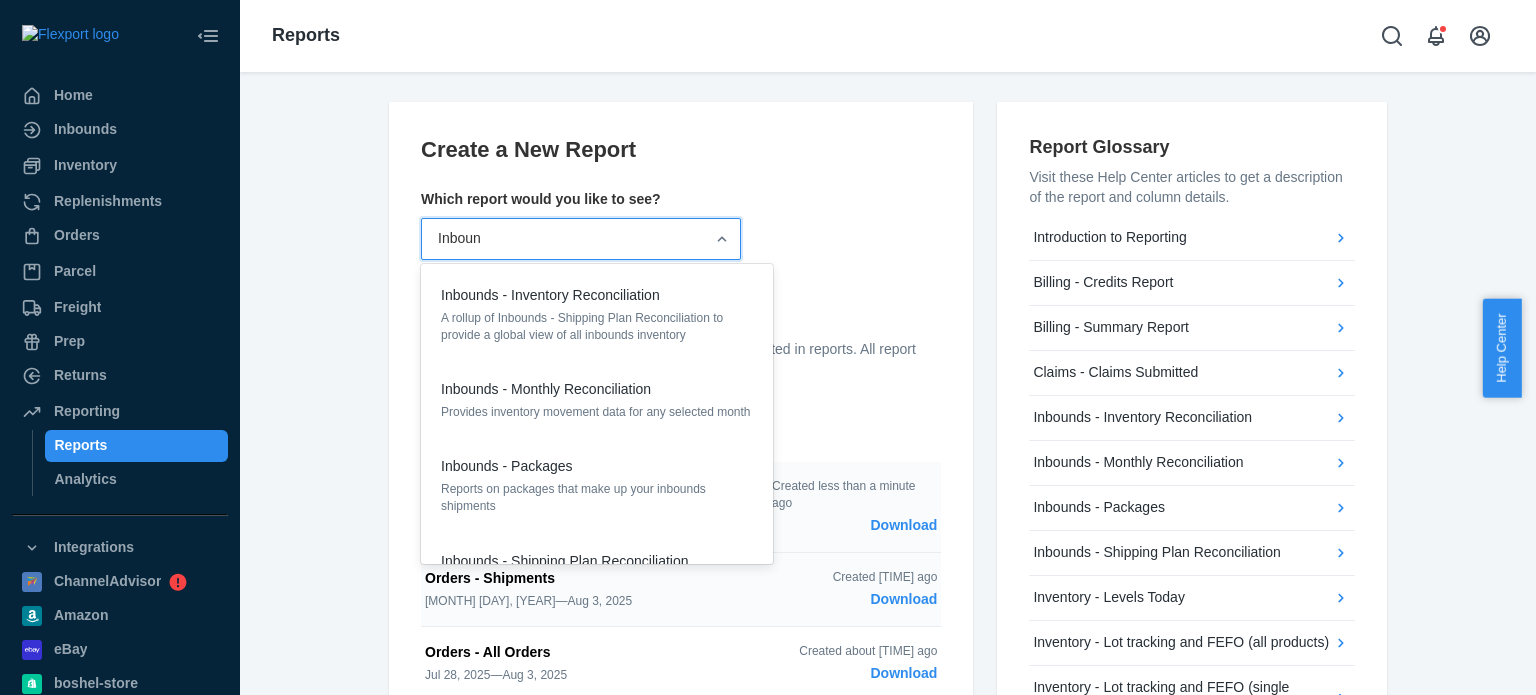 type on "Inbound" 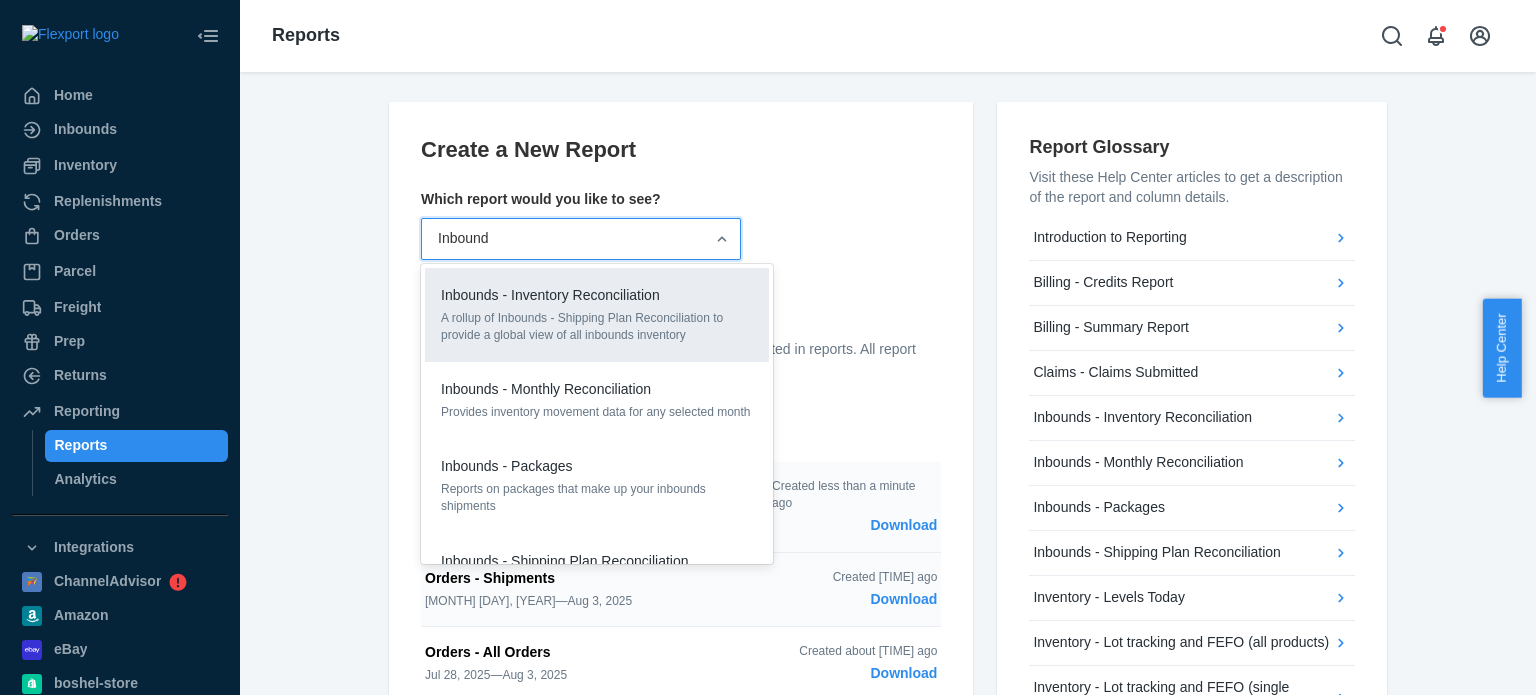 click on "A rollup of Inbounds - Shipping Plan Reconciliation to provide a global view of all inbounds inventory" at bounding box center [597, 327] 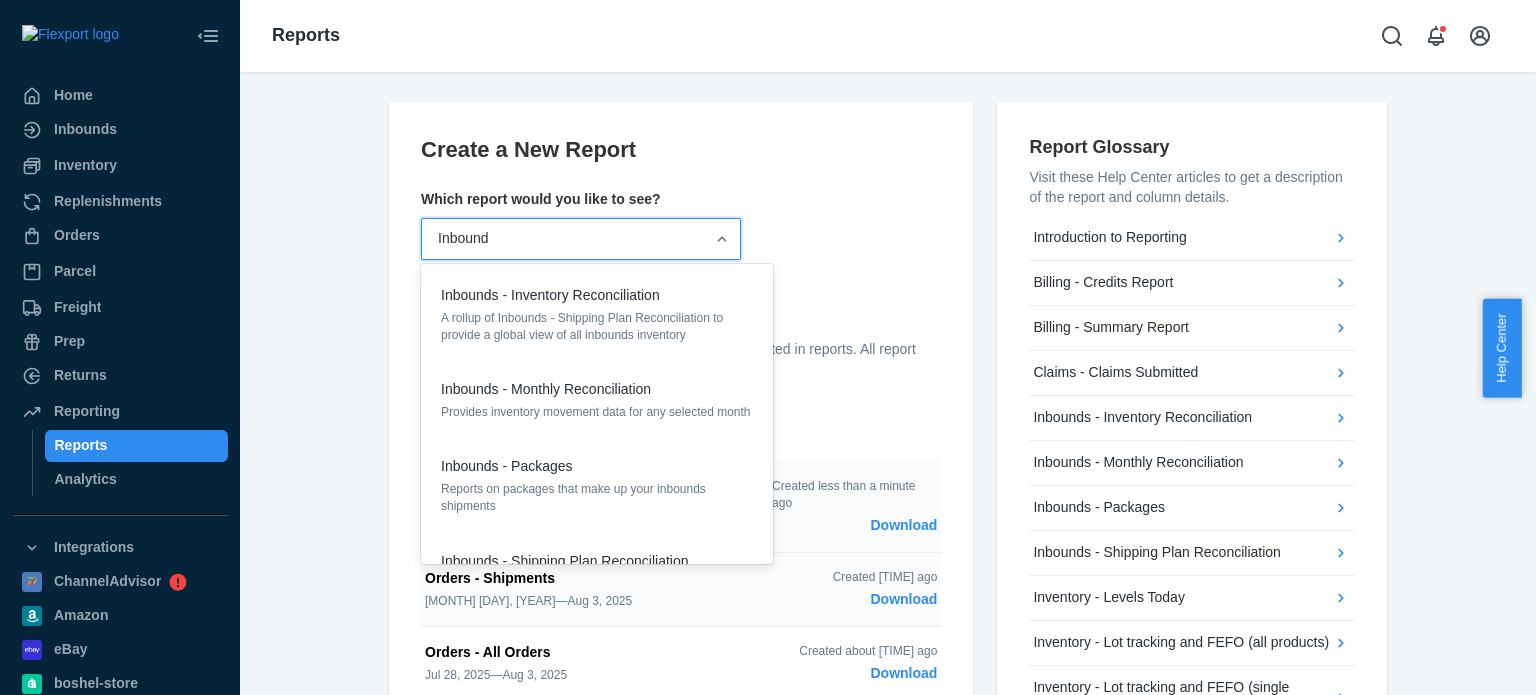 type 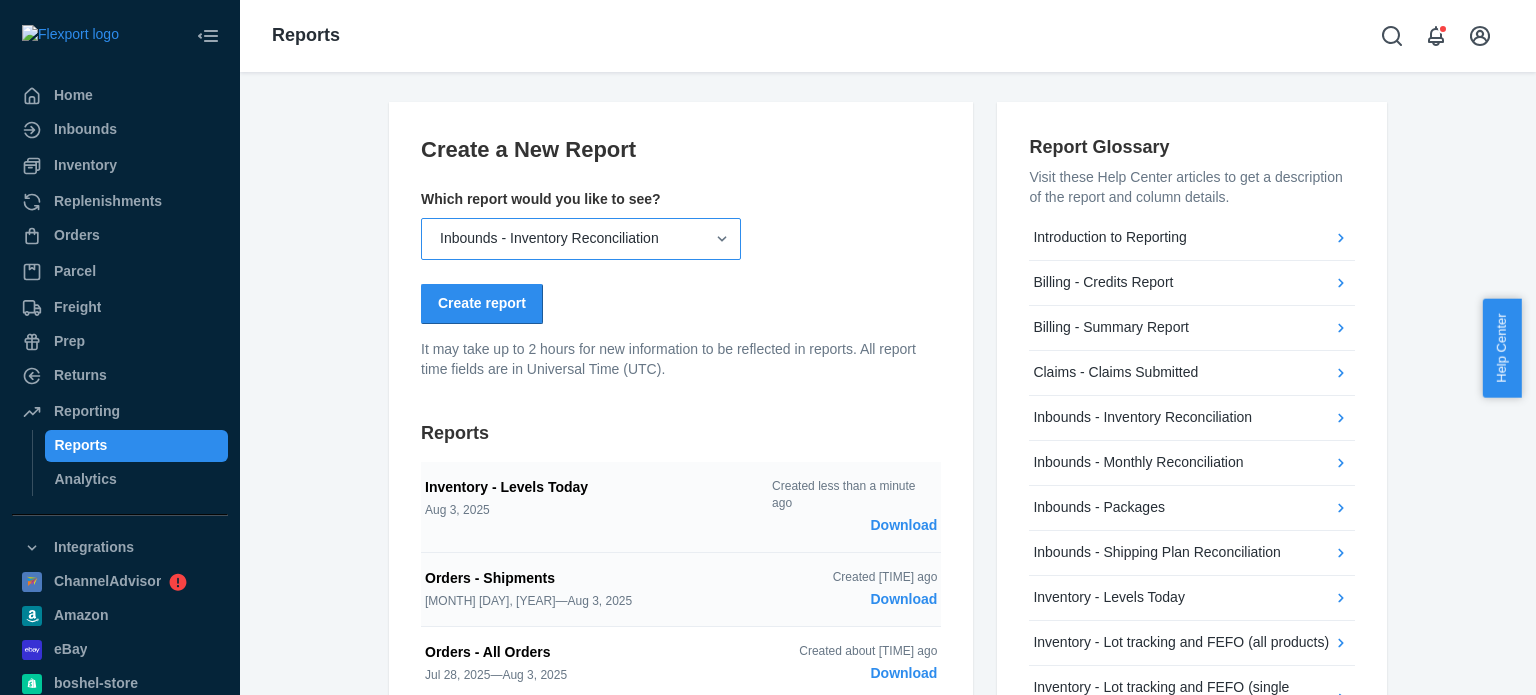 click on "Create report" at bounding box center (482, 304) 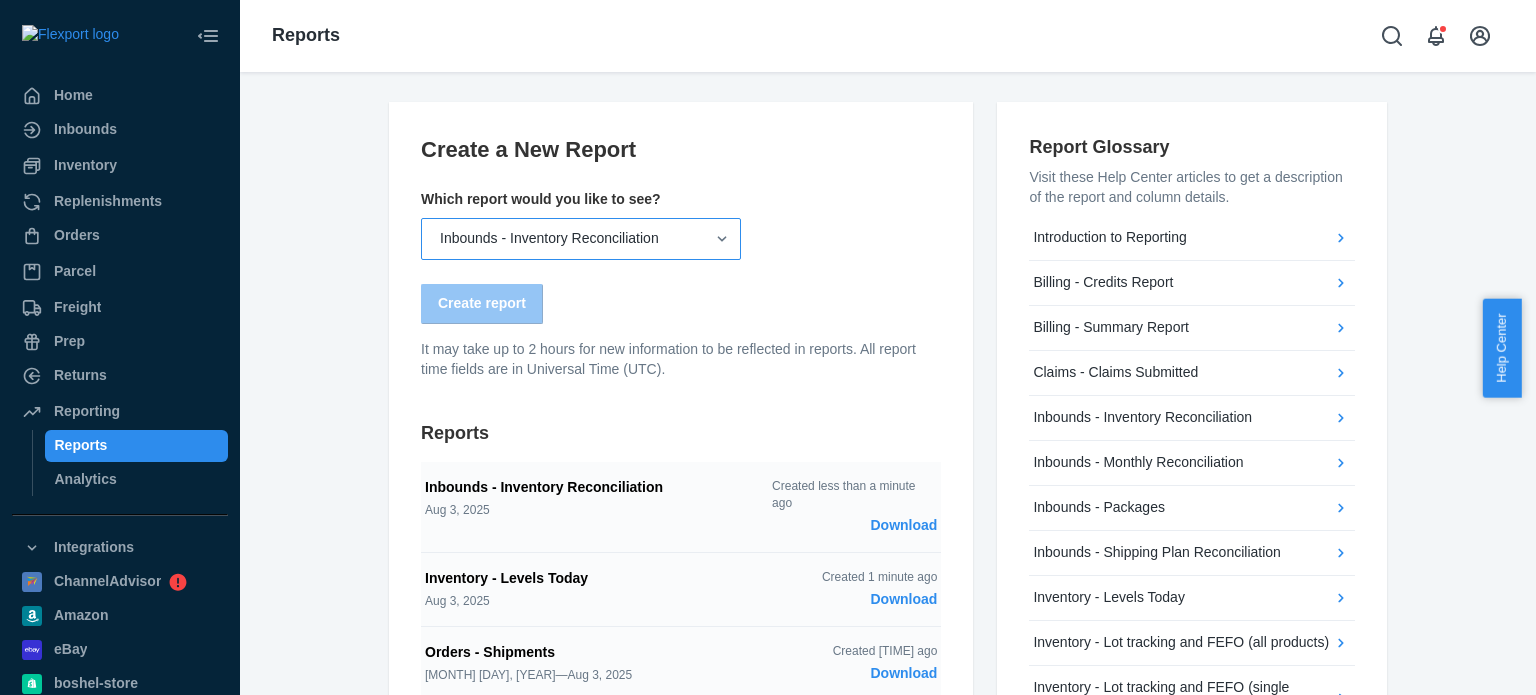 click on "Download" at bounding box center [854, 526] 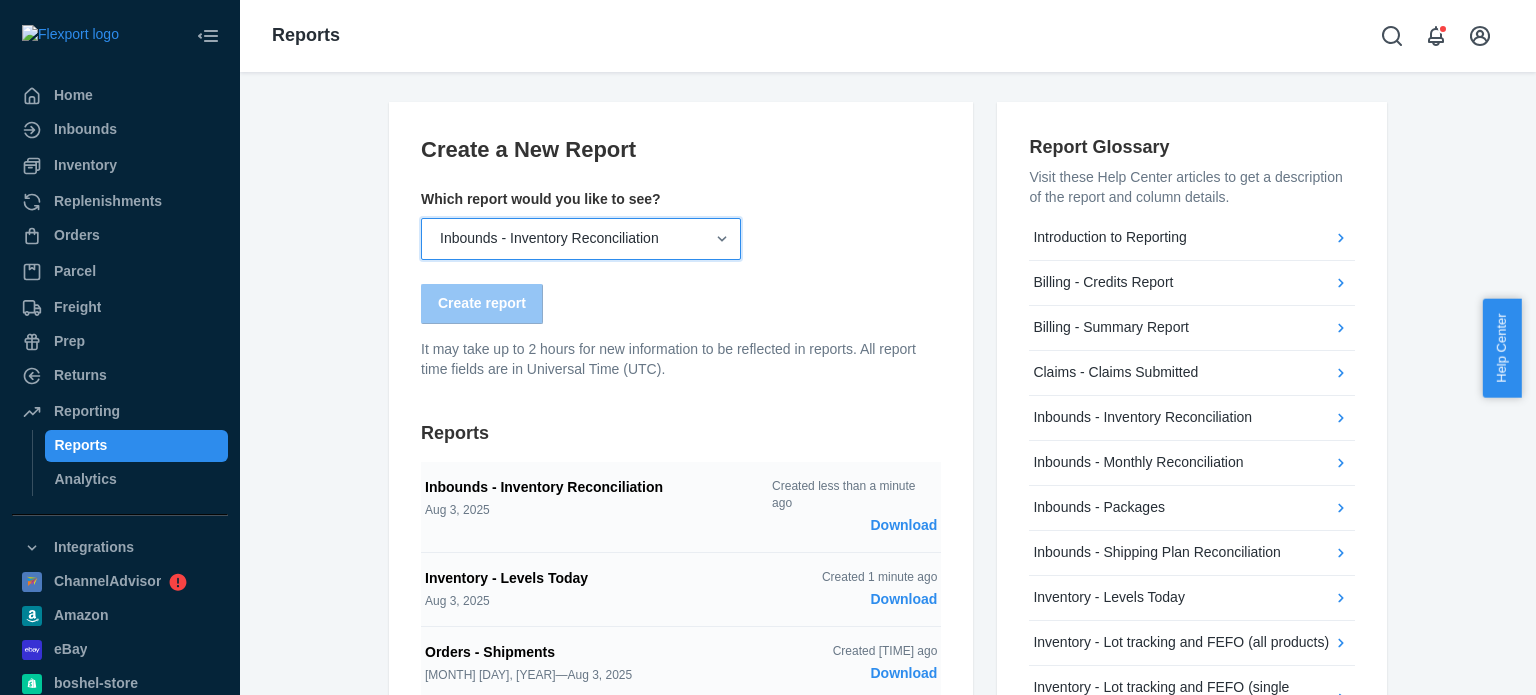 click on "Inbounds - Inventory Reconciliation" at bounding box center [549, 239] 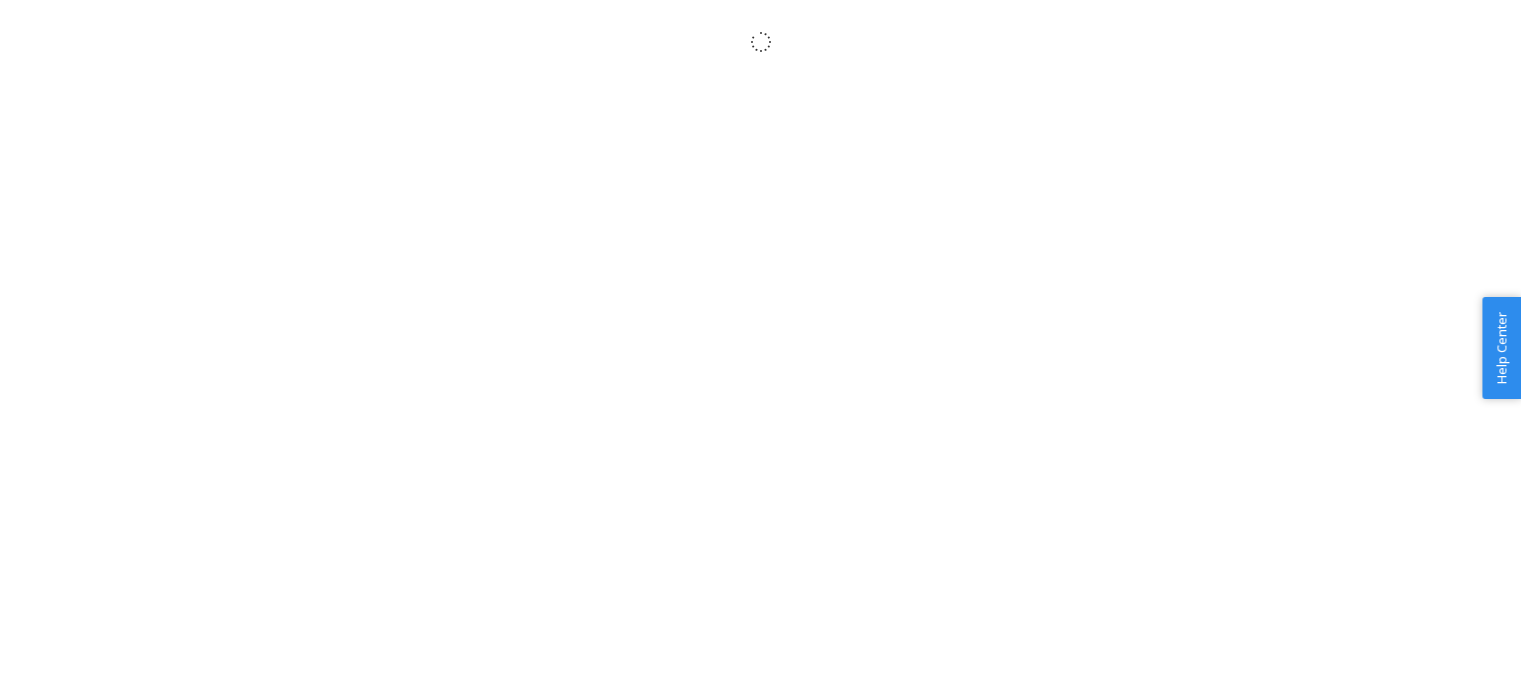 scroll, scrollTop: 0, scrollLeft: 0, axis: both 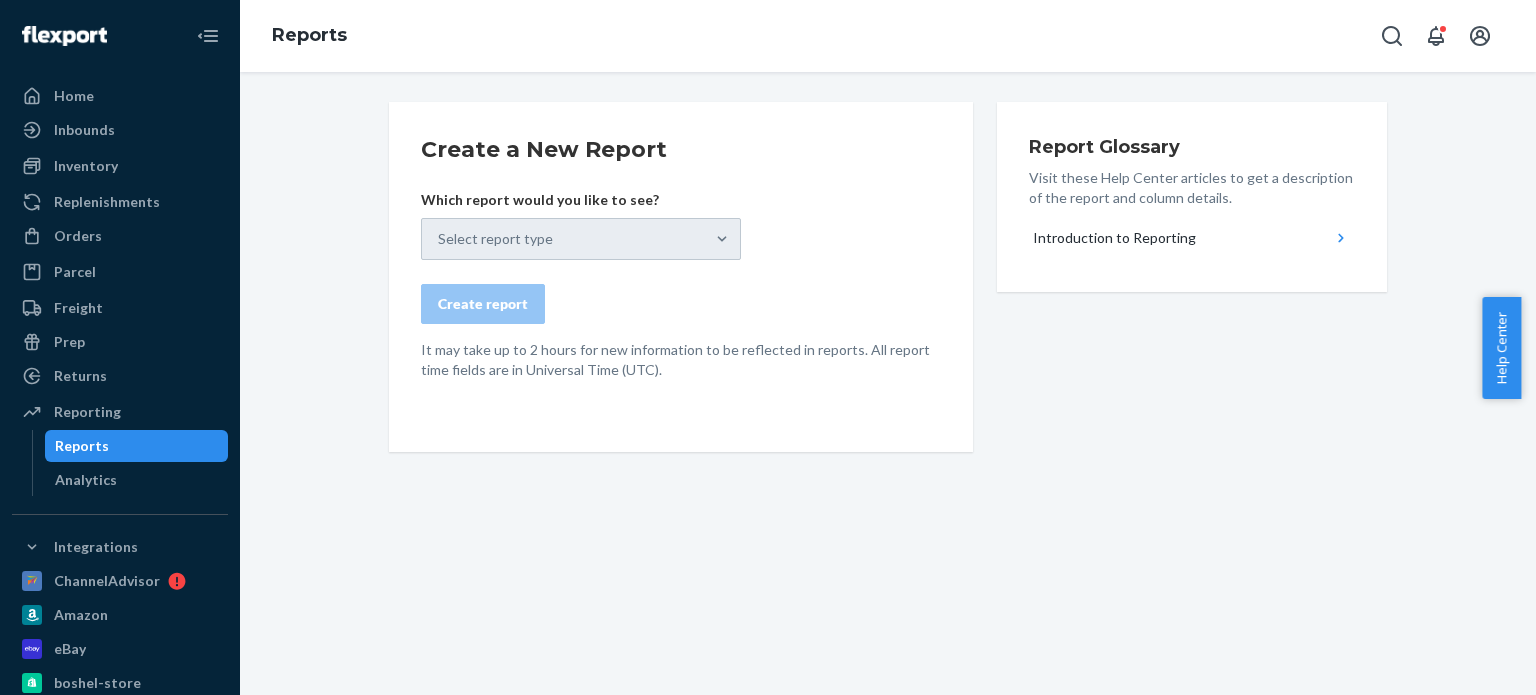 drag, startPoint x: 703, startPoint y: 239, endPoint x: 684, endPoint y: 245, distance: 19.924858 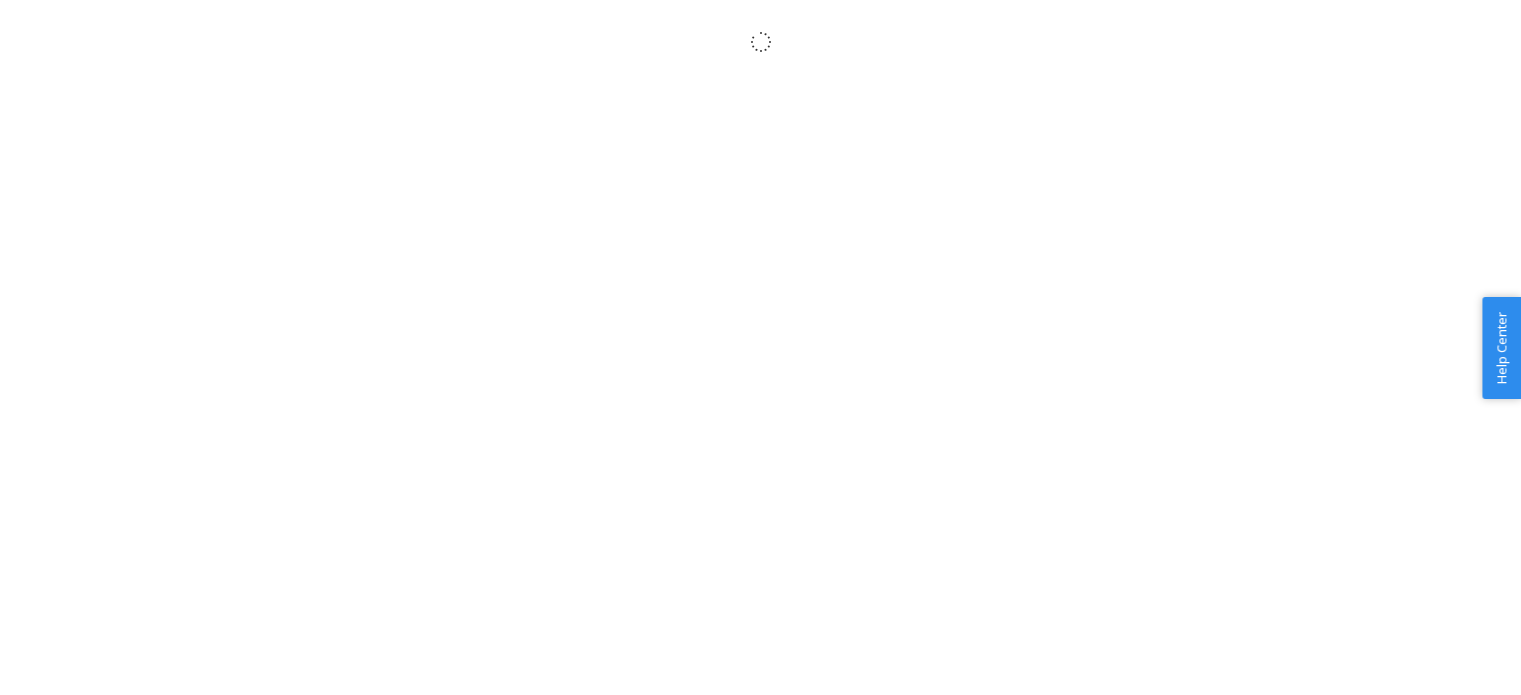 scroll, scrollTop: 0, scrollLeft: 0, axis: both 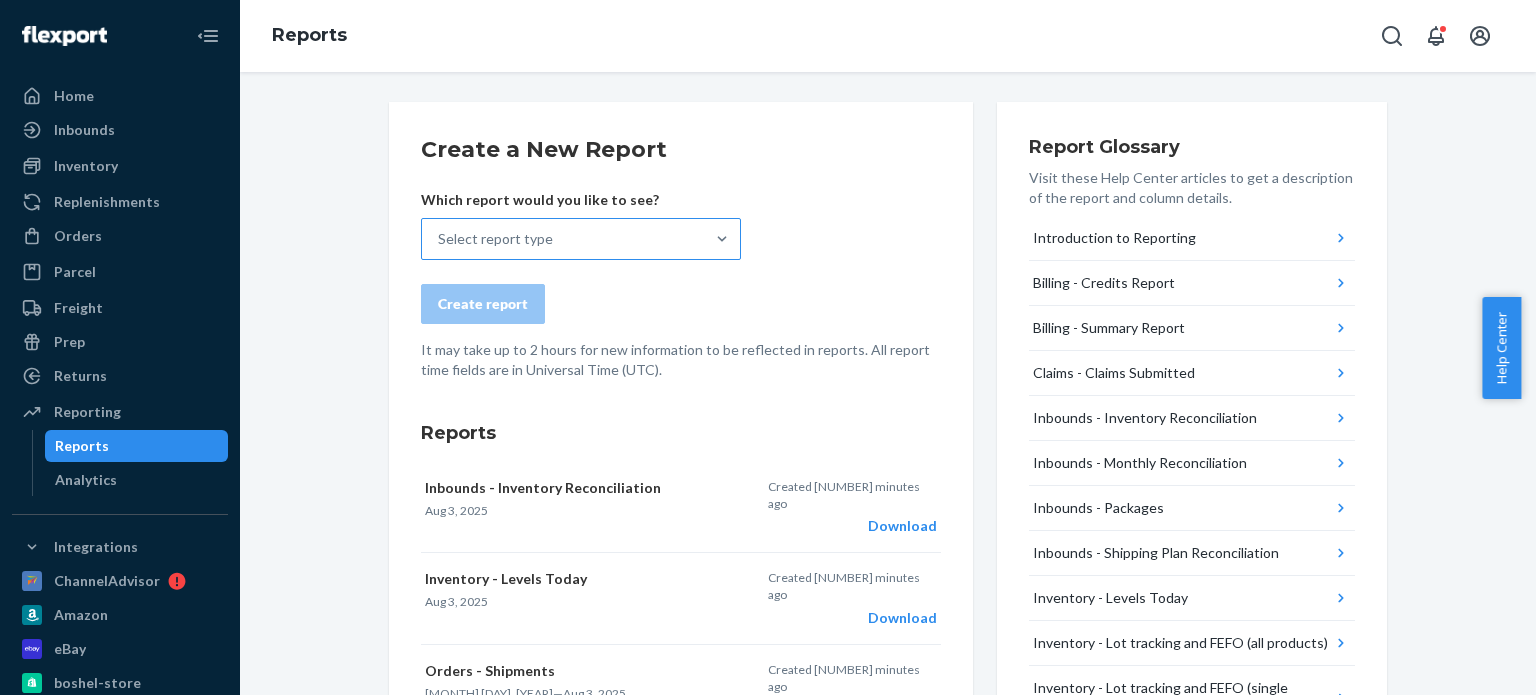 click on "Select report type" at bounding box center (563, 239) 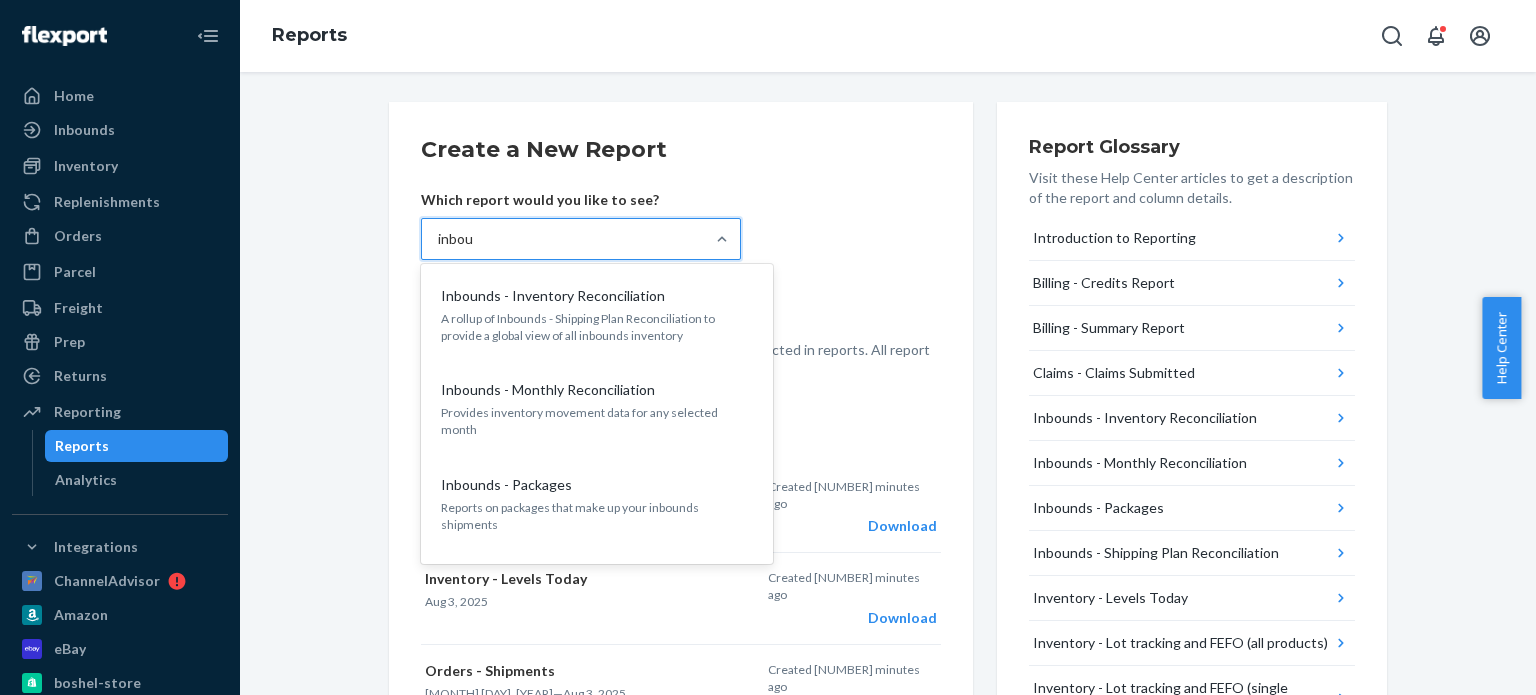 type on "inboun" 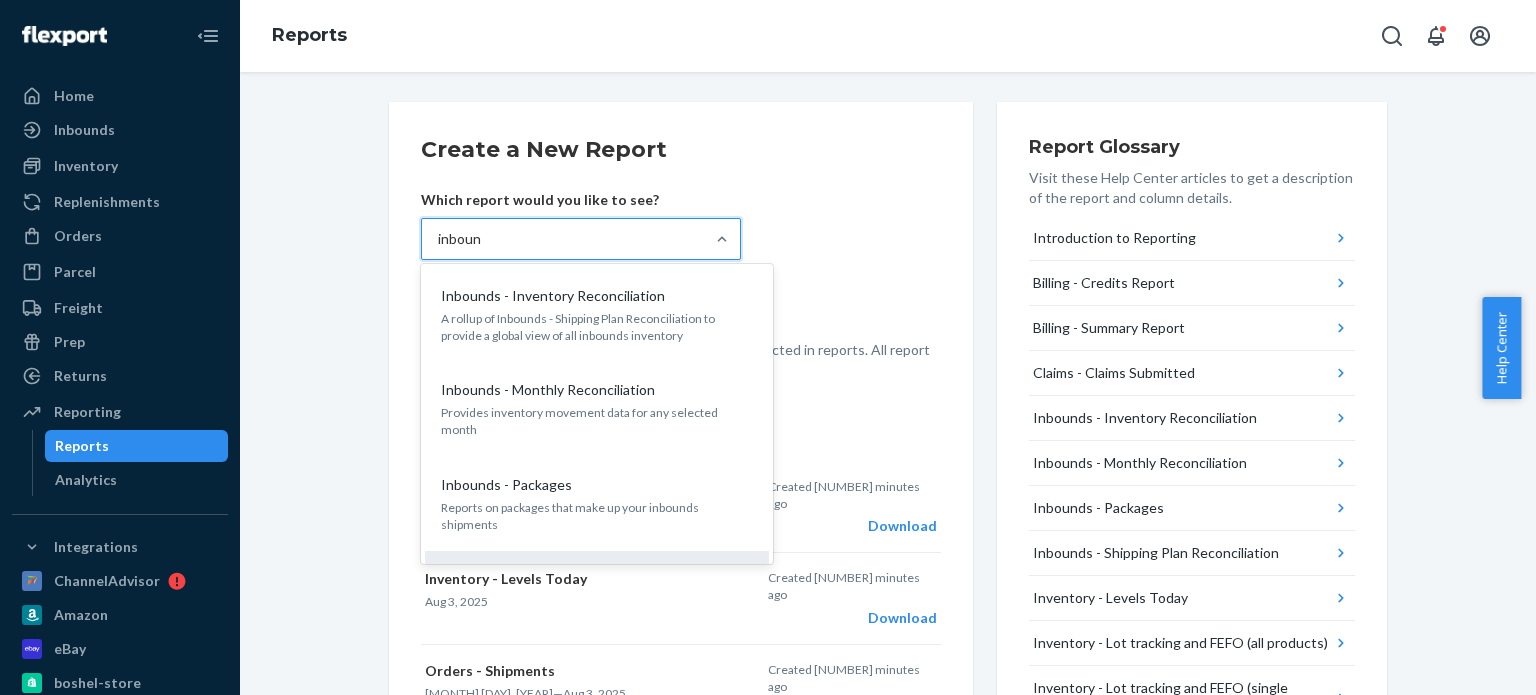 click on "Inbounds - Shipping Plan Reconciliation" at bounding box center [564, 579] 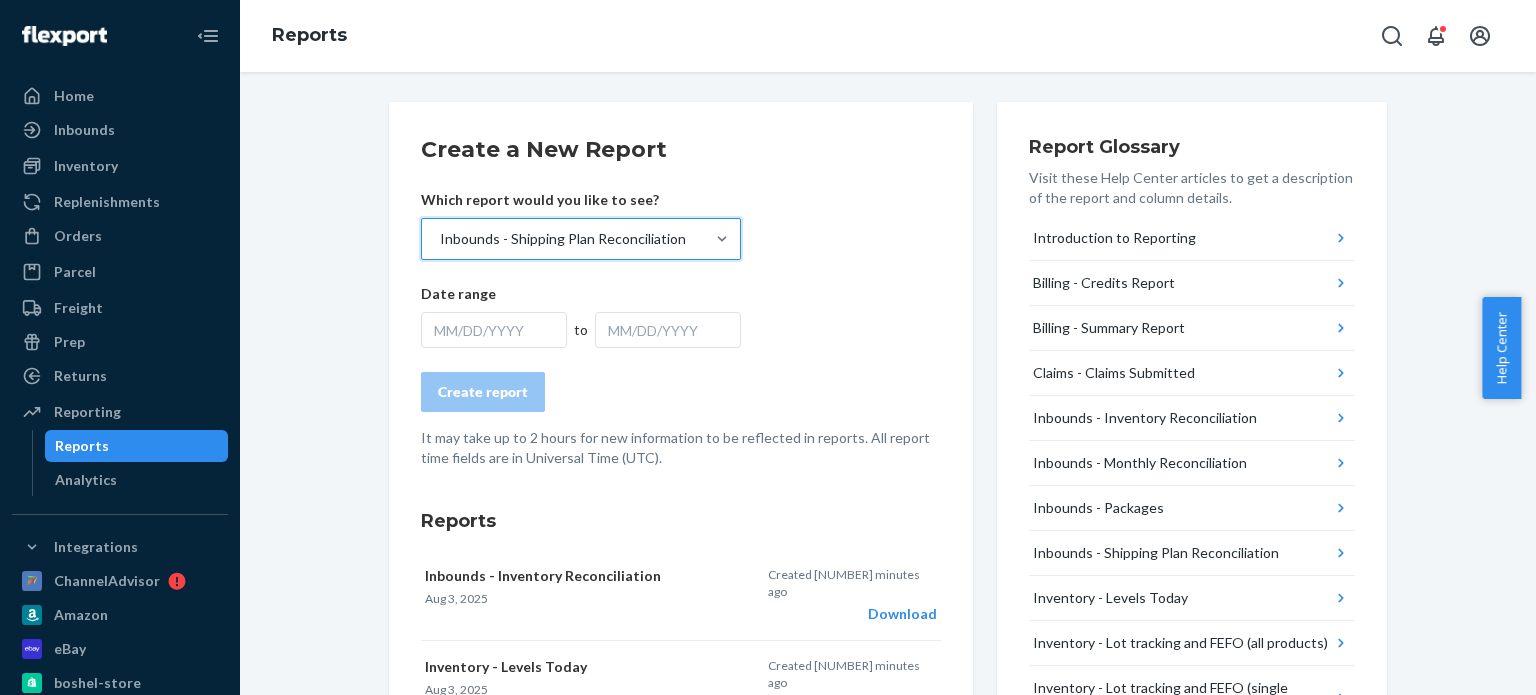 click on "MM/DD/YYYY" at bounding box center [668, 330] 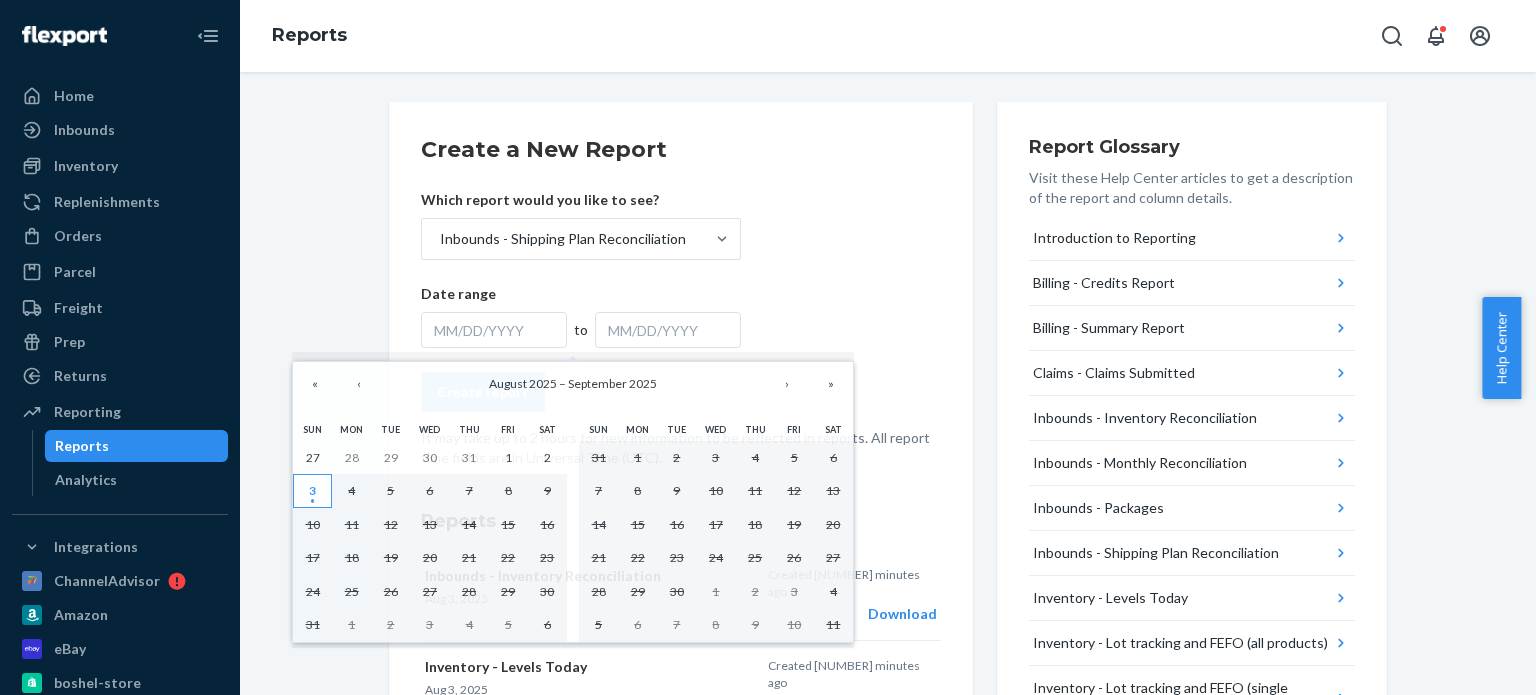 click on "3" at bounding box center (312, 490) 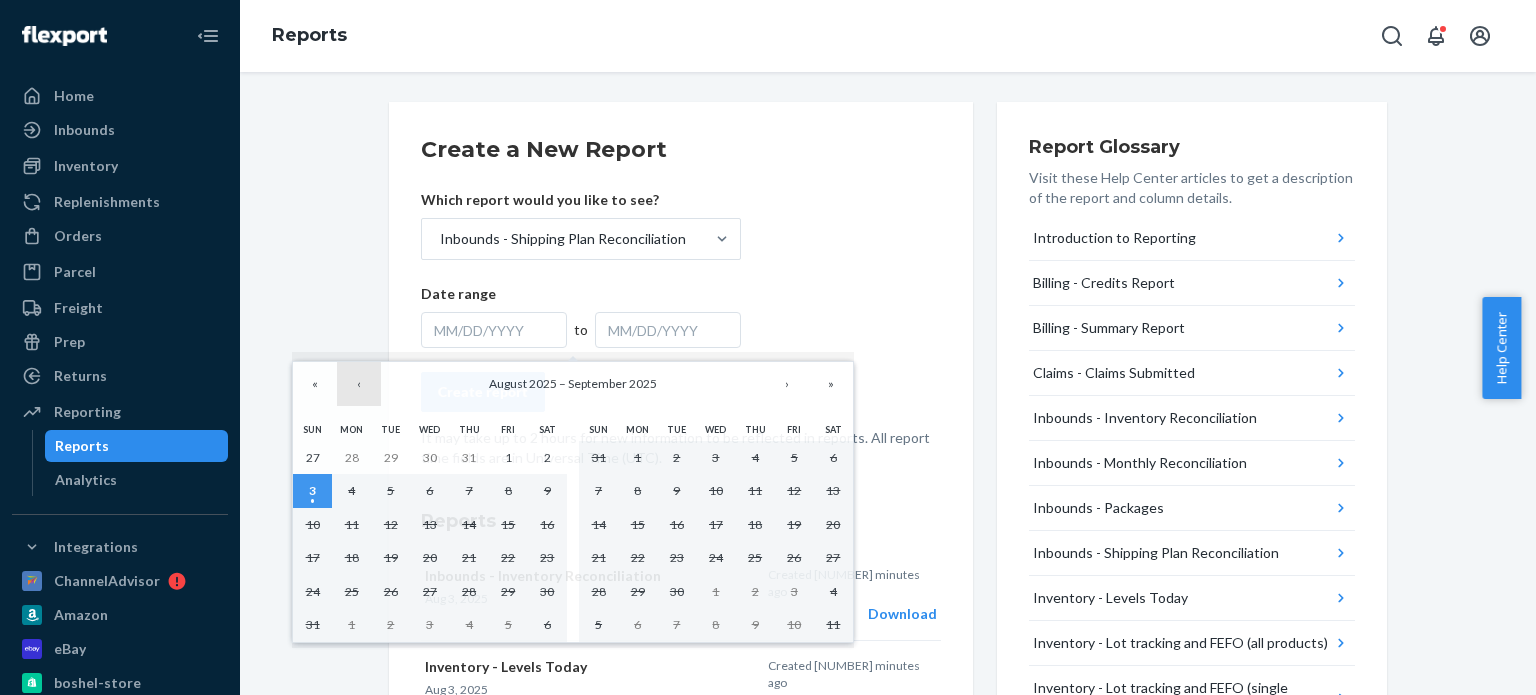 click on "‹" at bounding box center (359, 384) 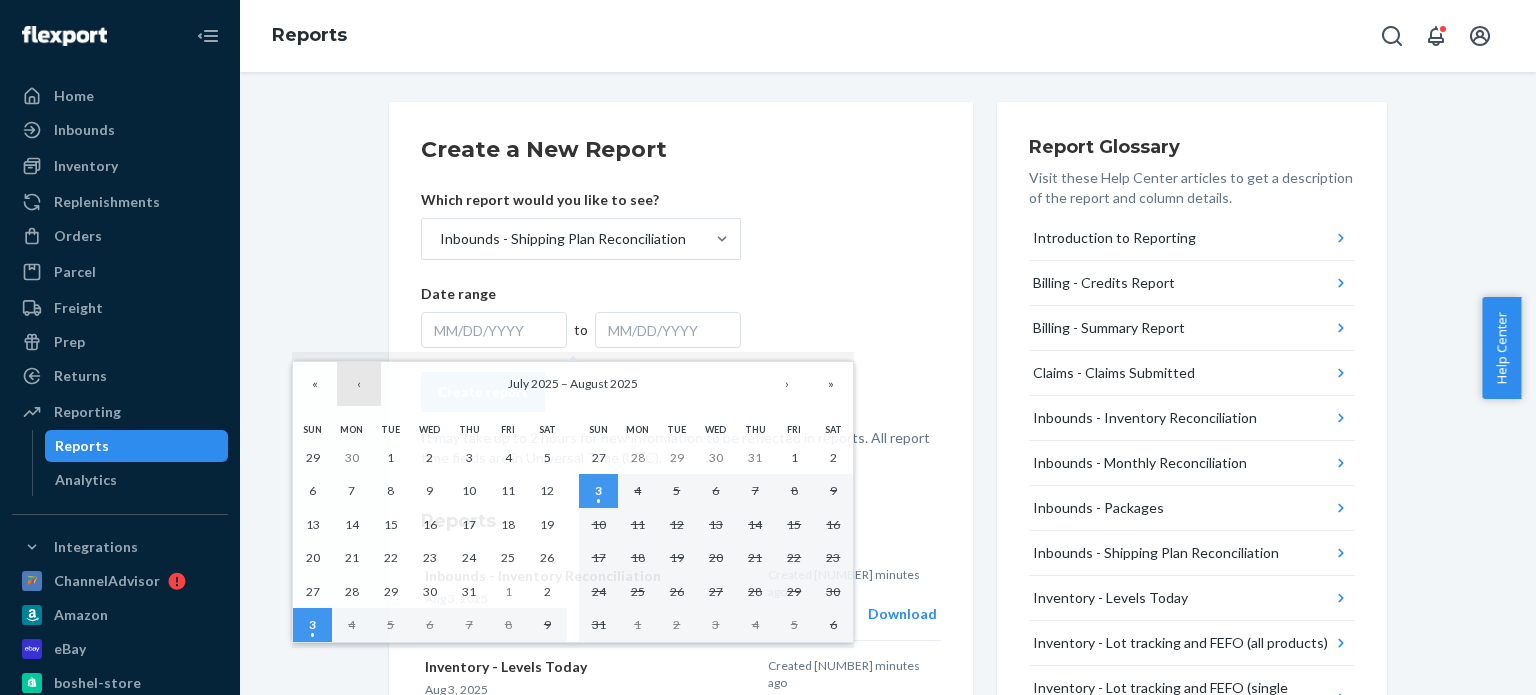 click on "‹" at bounding box center [359, 384] 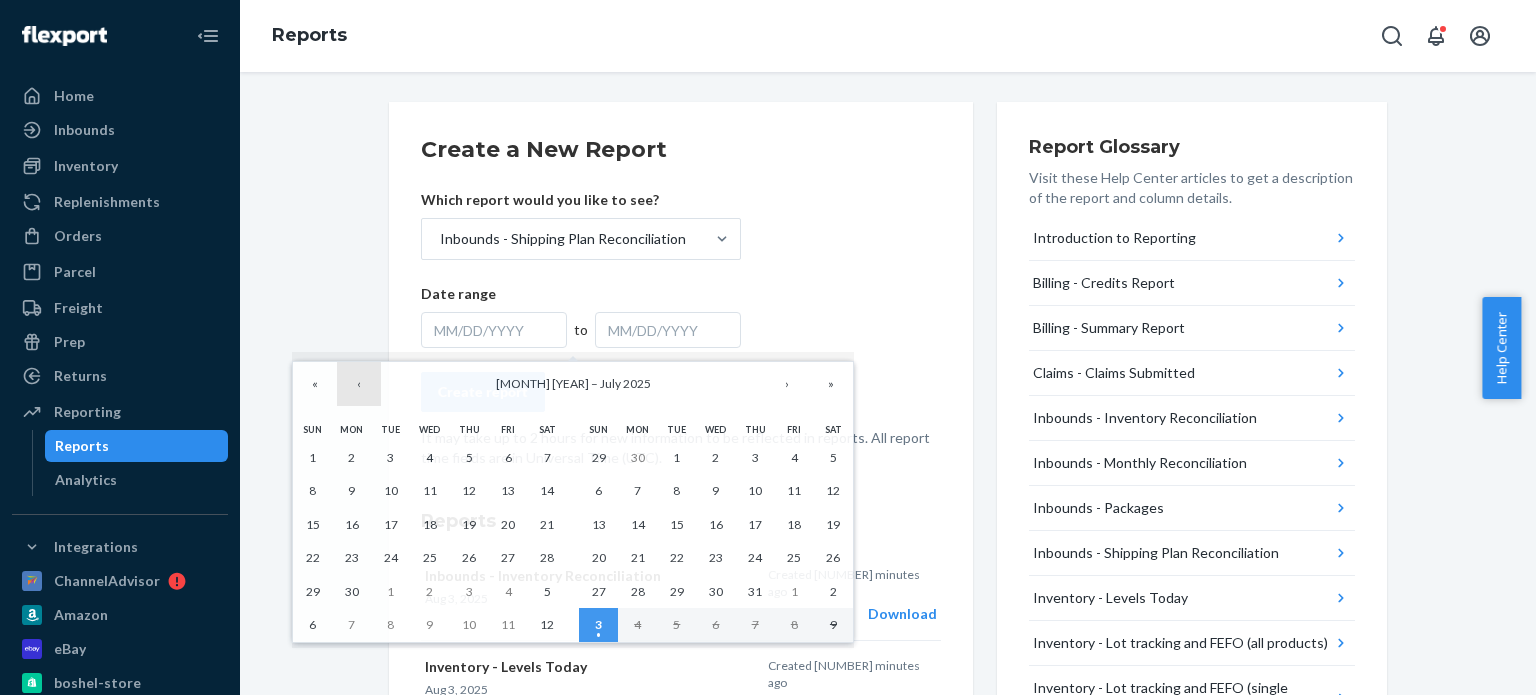 click on "‹" at bounding box center [359, 384] 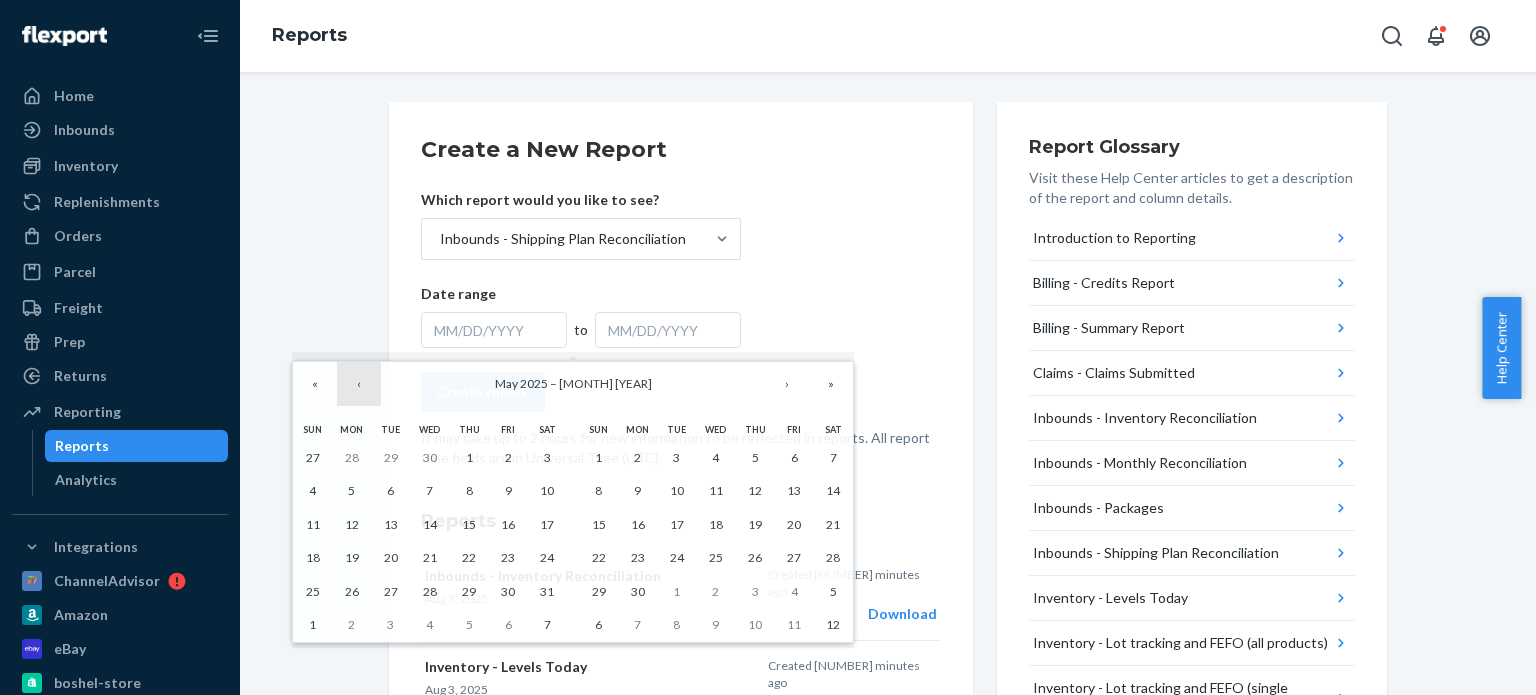 click on "‹" at bounding box center [359, 384] 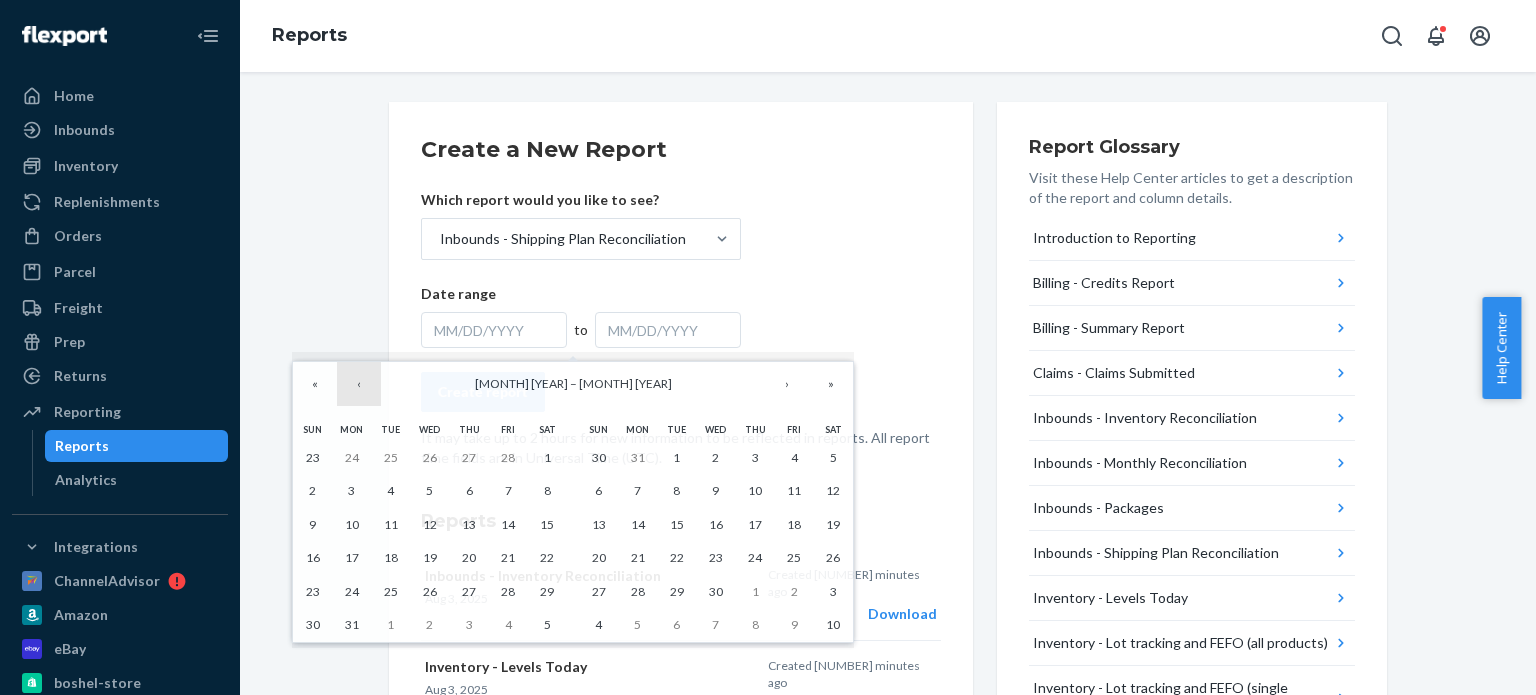 click on "‹" at bounding box center (359, 384) 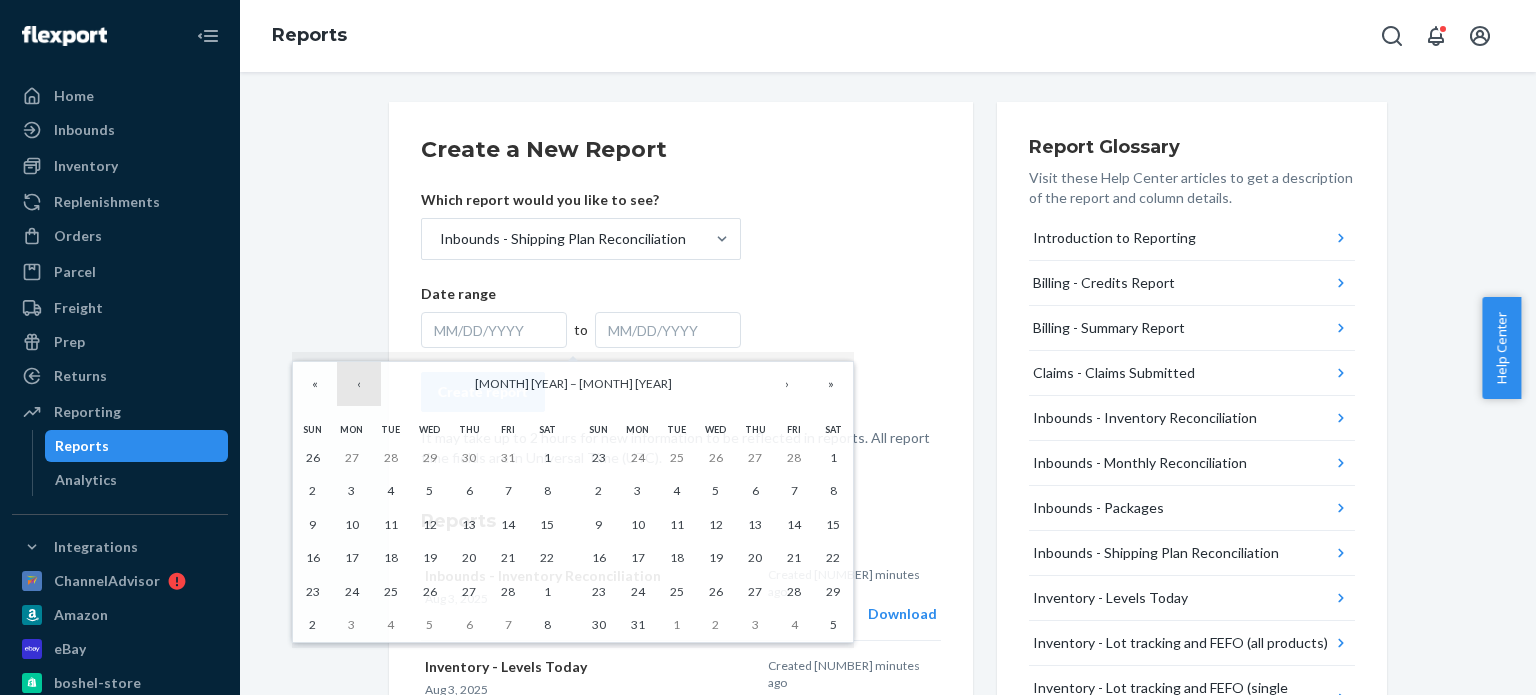 click on "‹" at bounding box center [359, 384] 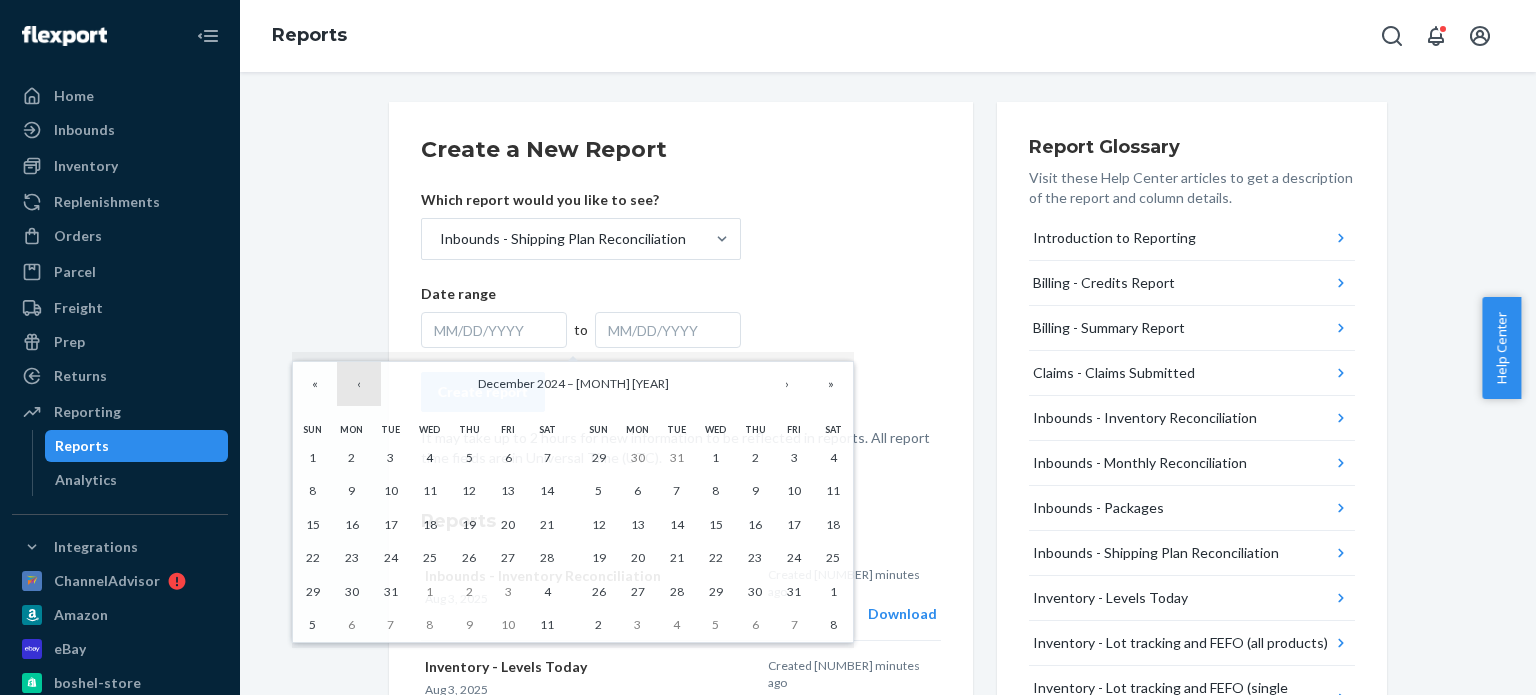 click on "‹" at bounding box center [359, 384] 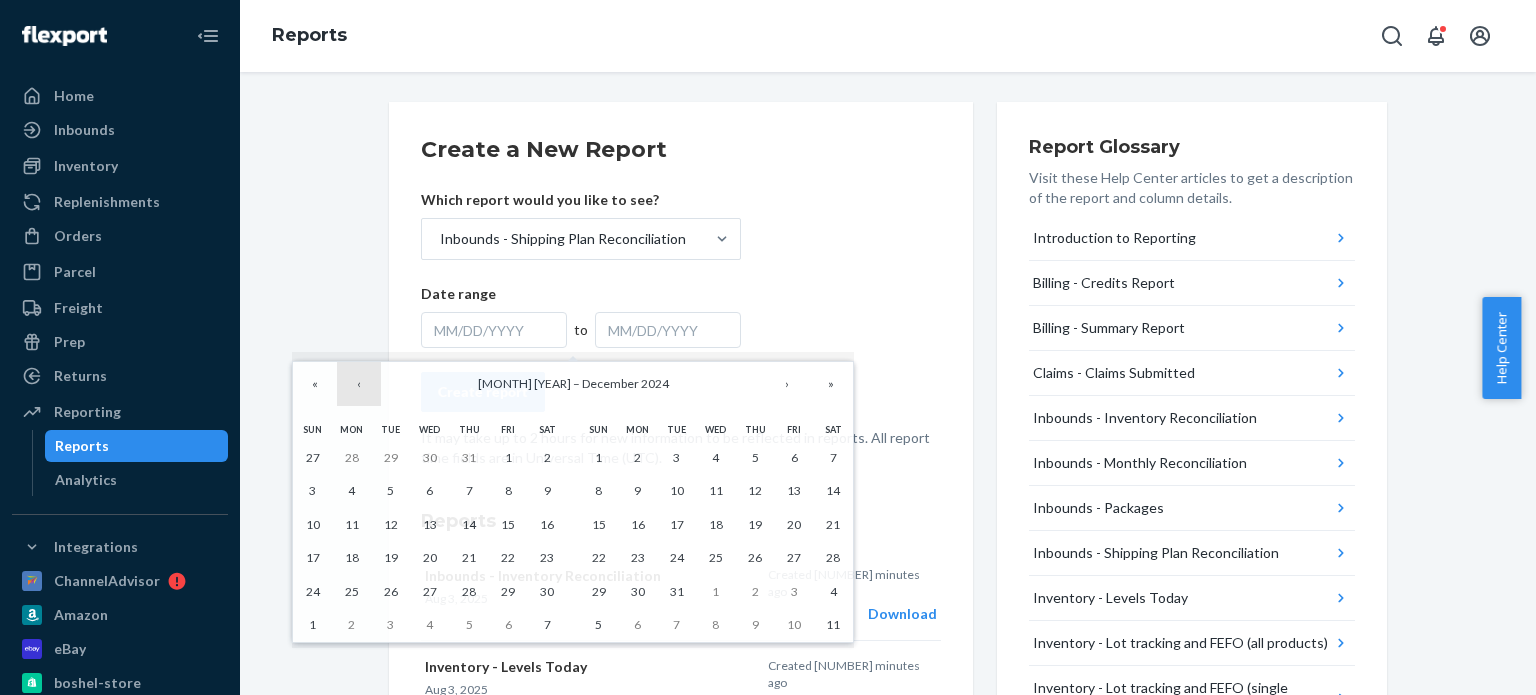 click on "‹" at bounding box center [359, 384] 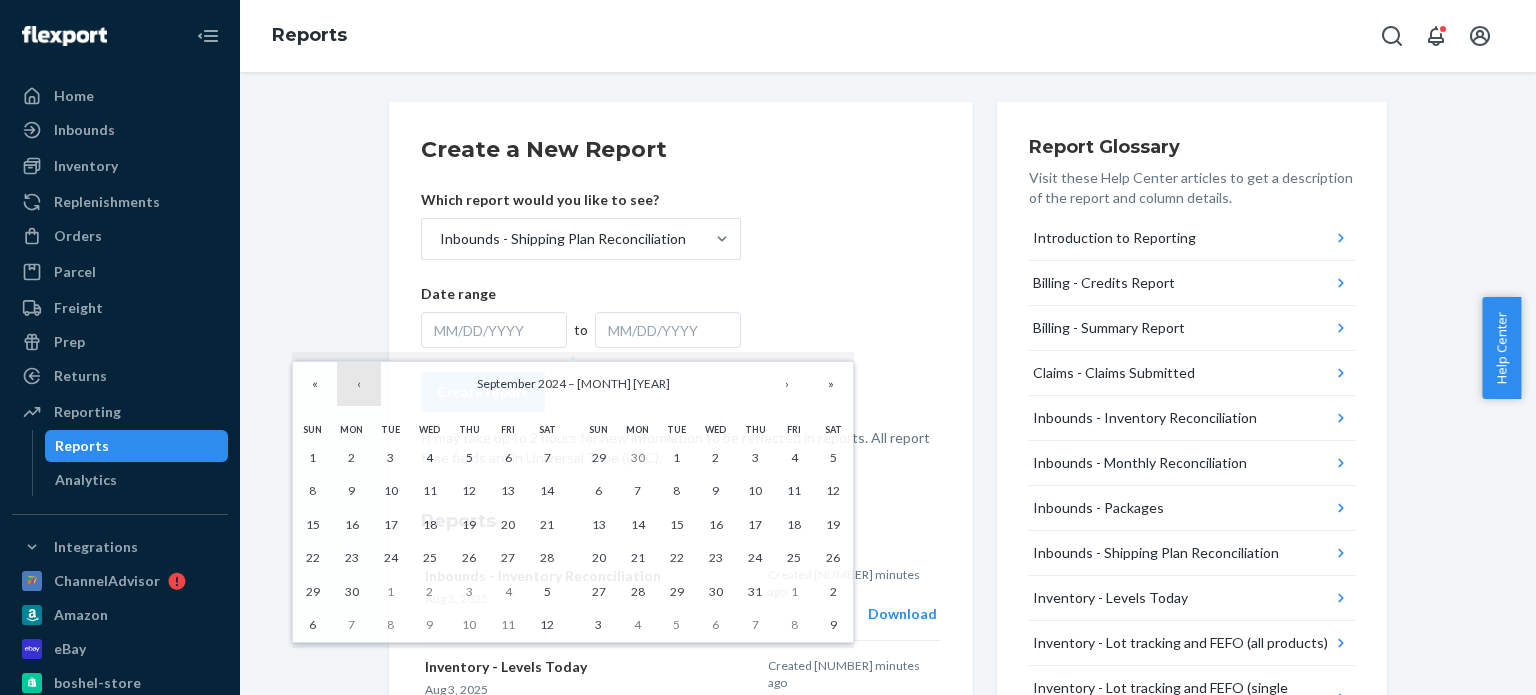 click on "‹" at bounding box center (359, 384) 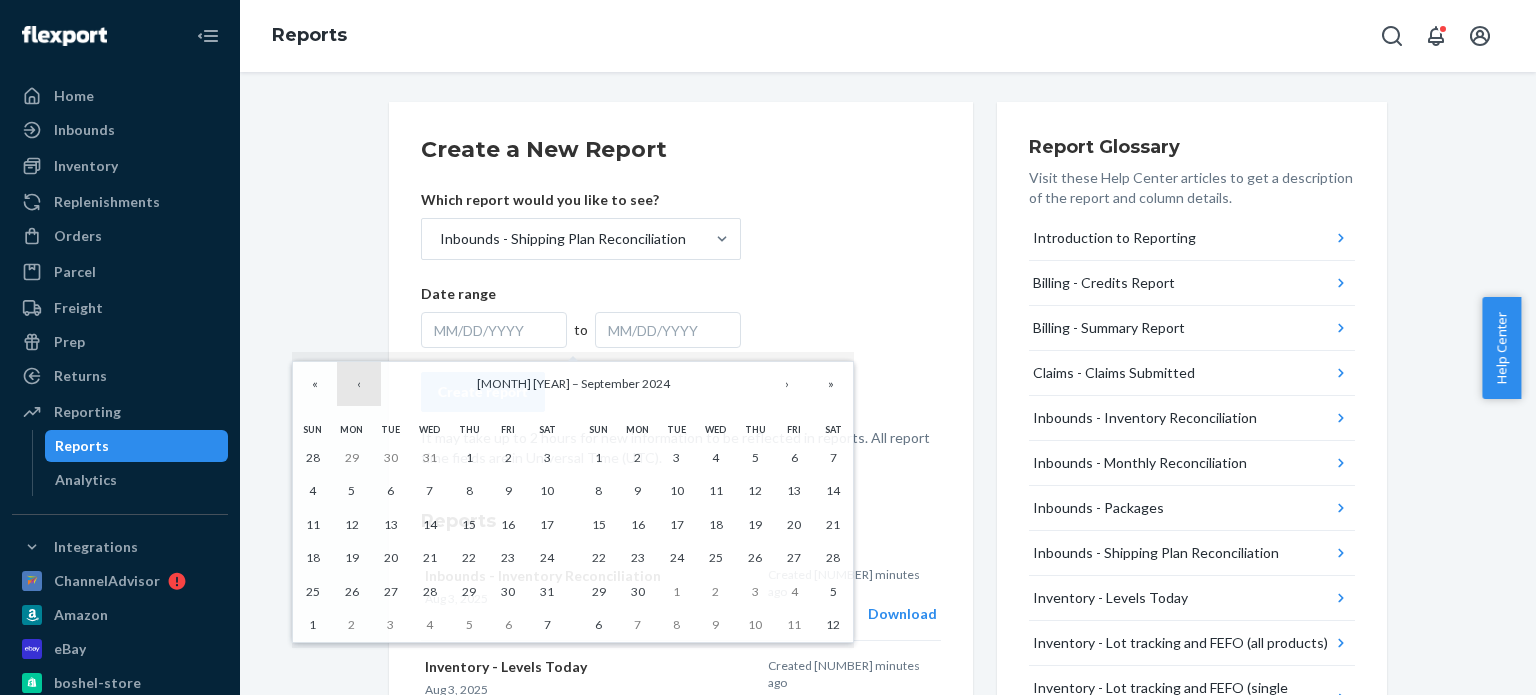click on "‹" at bounding box center (359, 384) 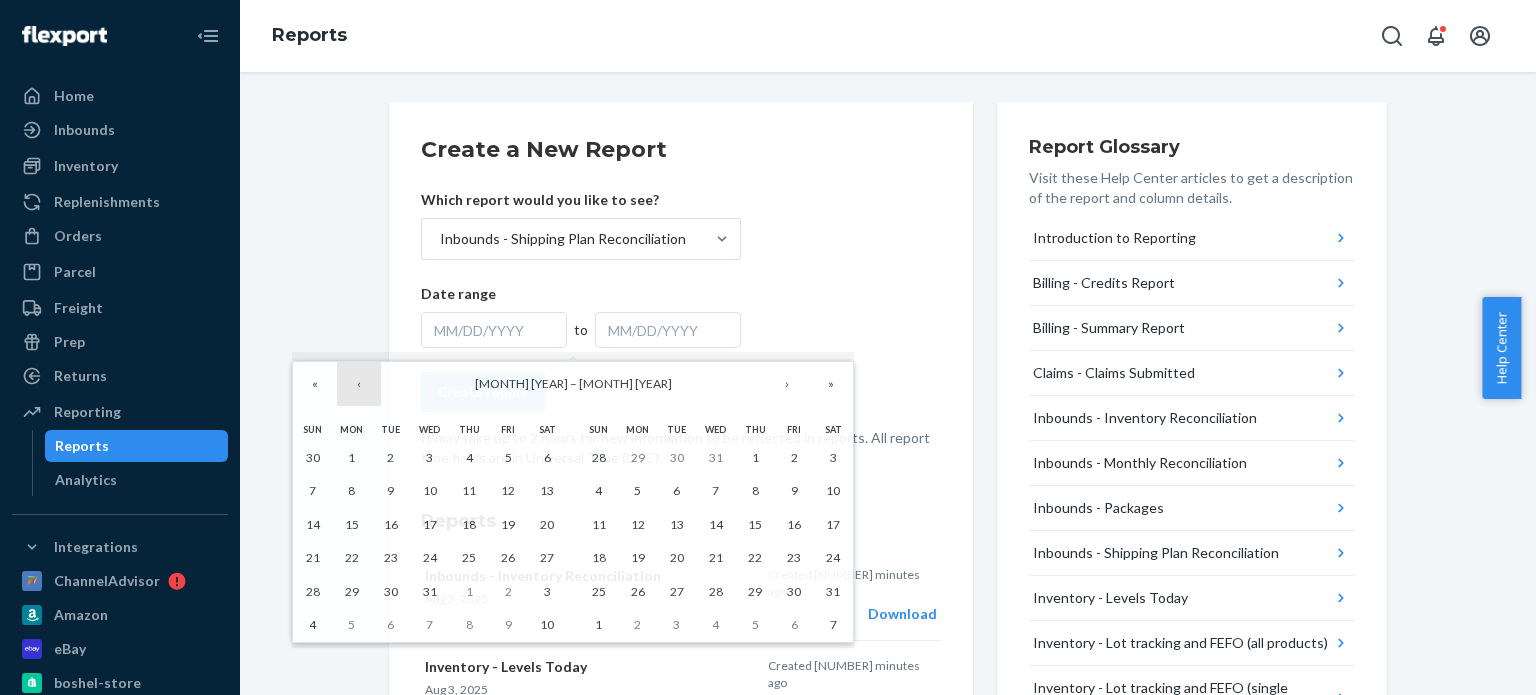 click on "‹" at bounding box center (359, 384) 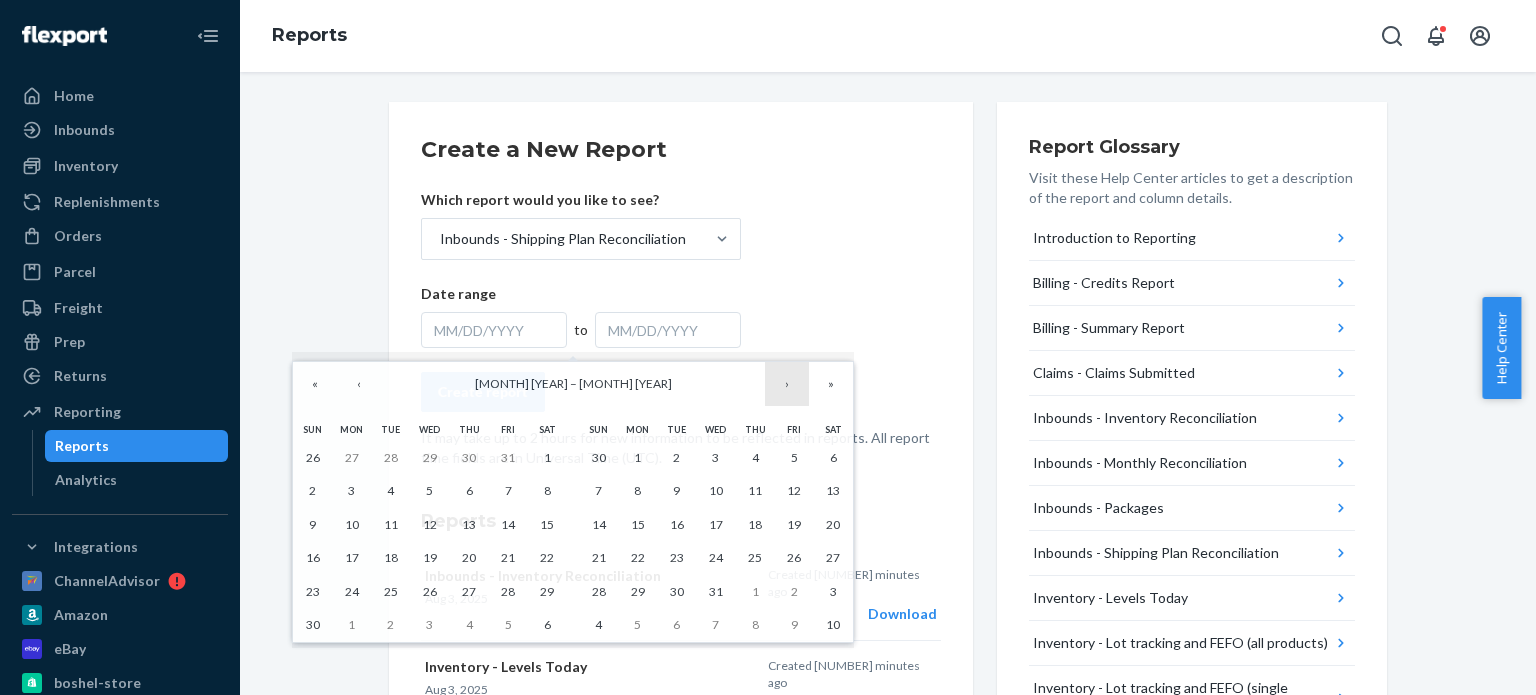 click on "›" at bounding box center (787, 384) 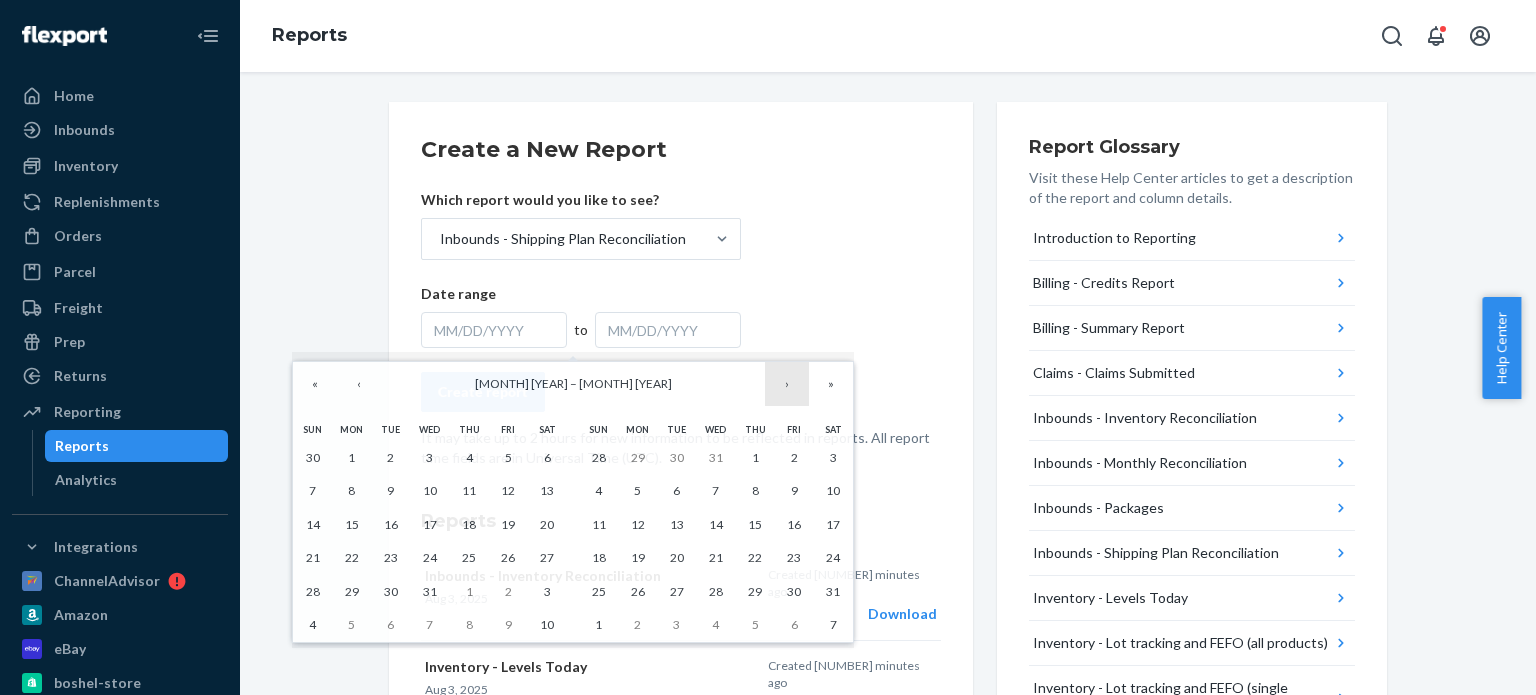 click on "›" at bounding box center (787, 384) 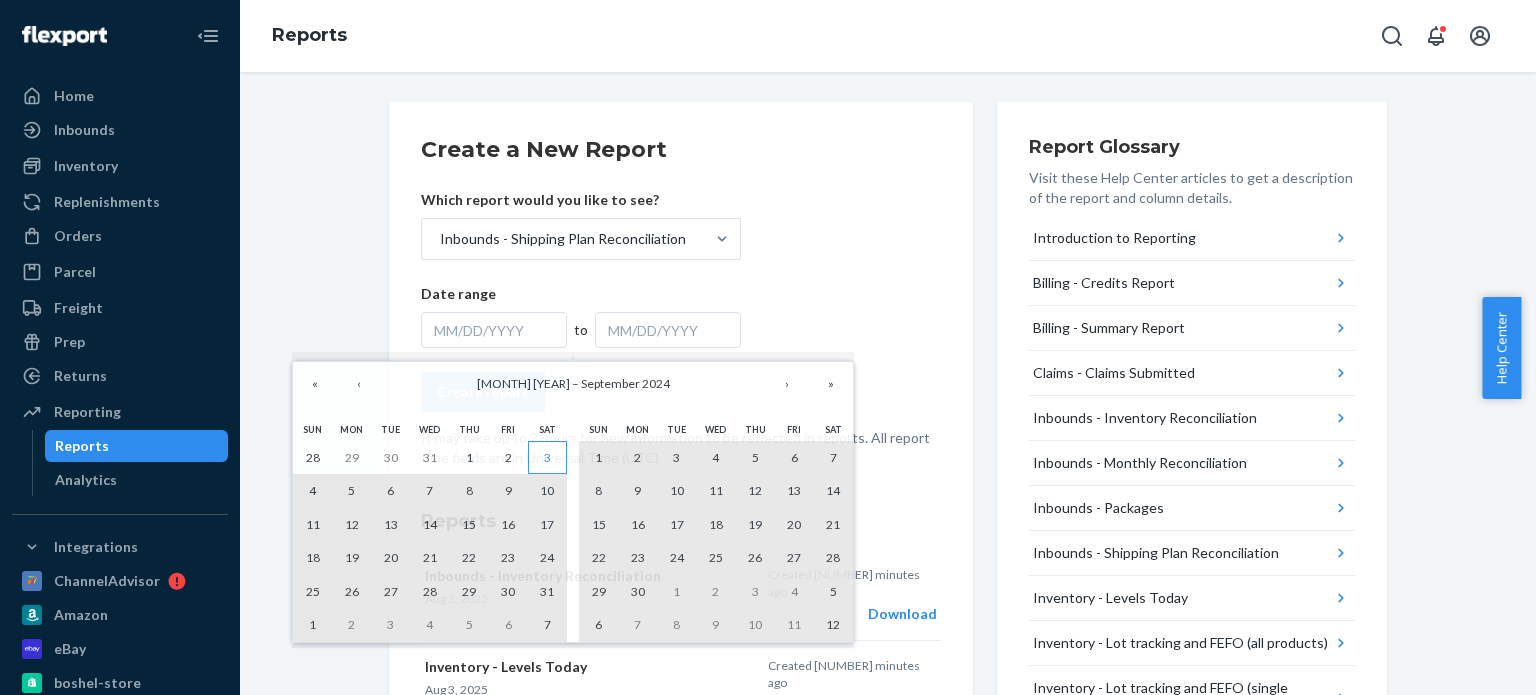 click on "3" at bounding box center (547, 457) 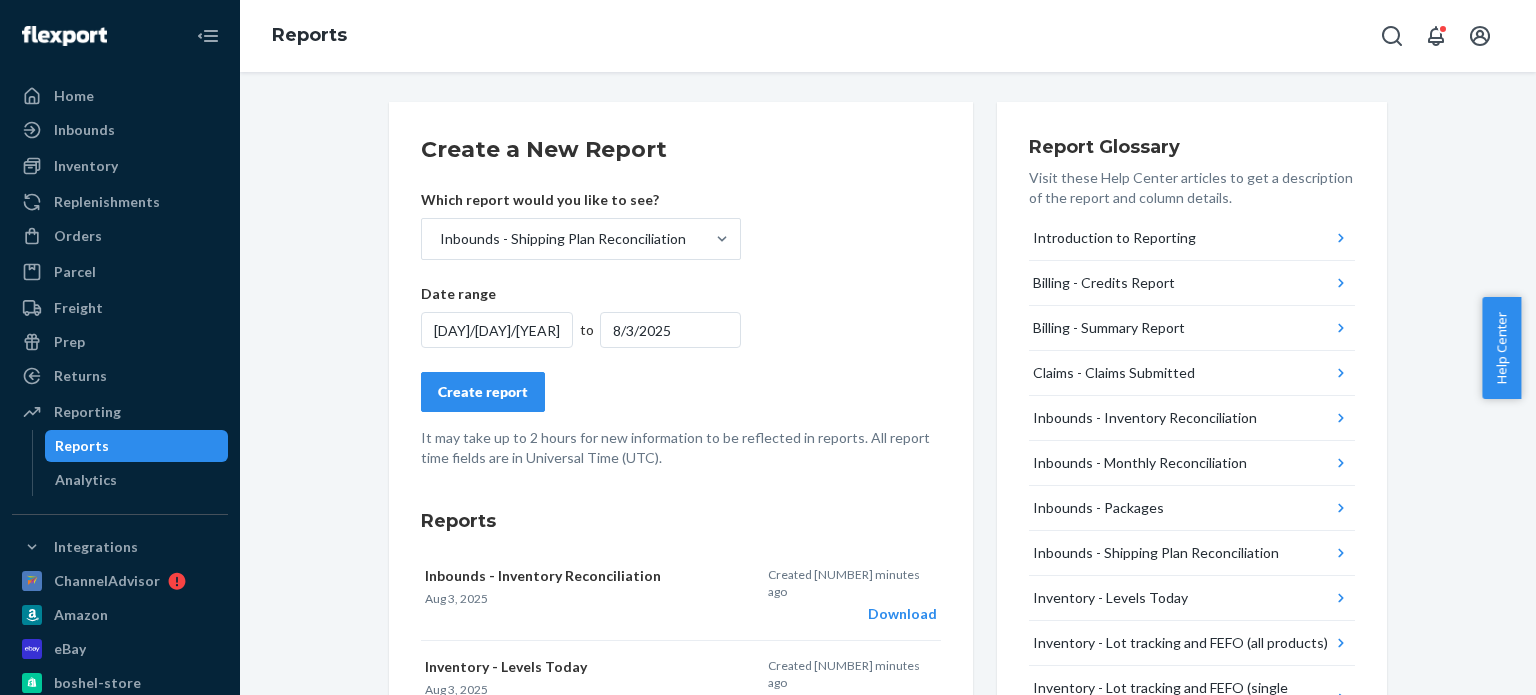 click on "Create report" at bounding box center (483, 392) 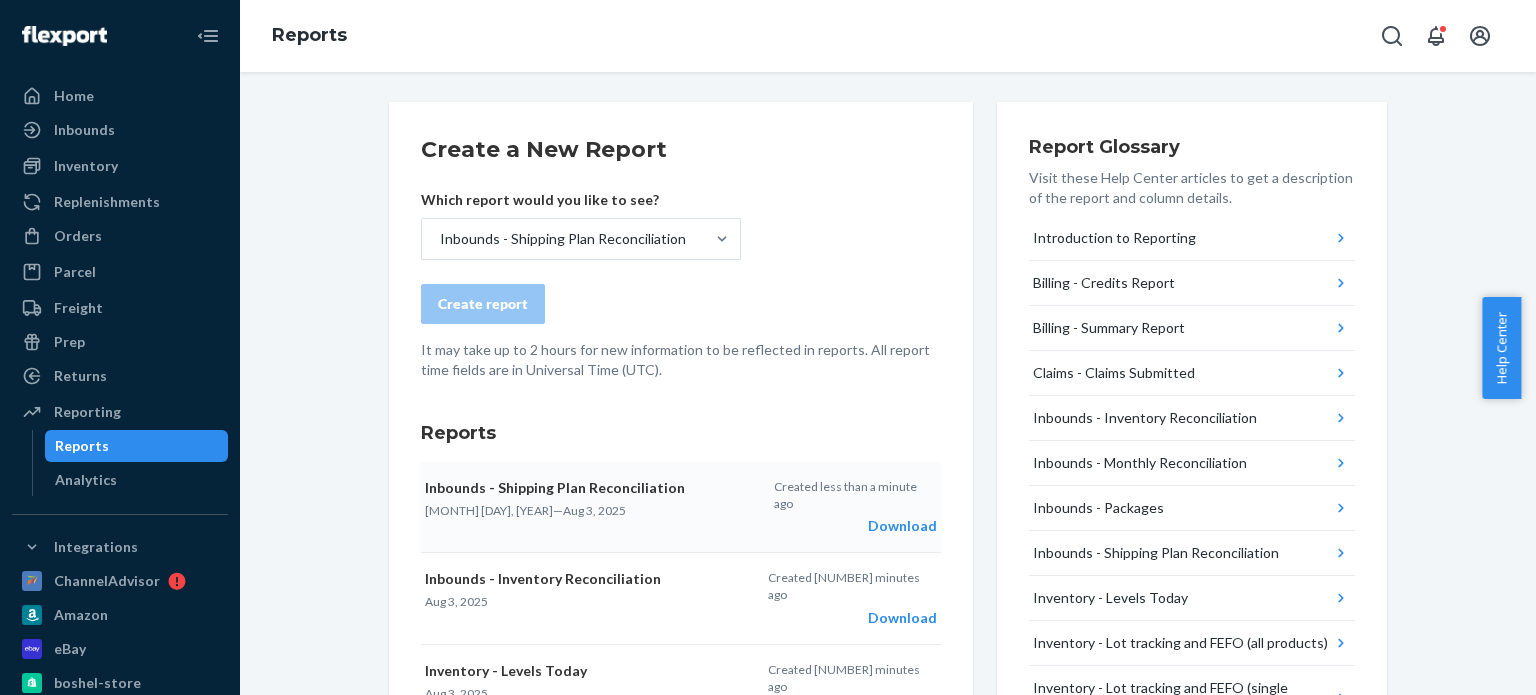 click on "Download" at bounding box center [855, 526] 